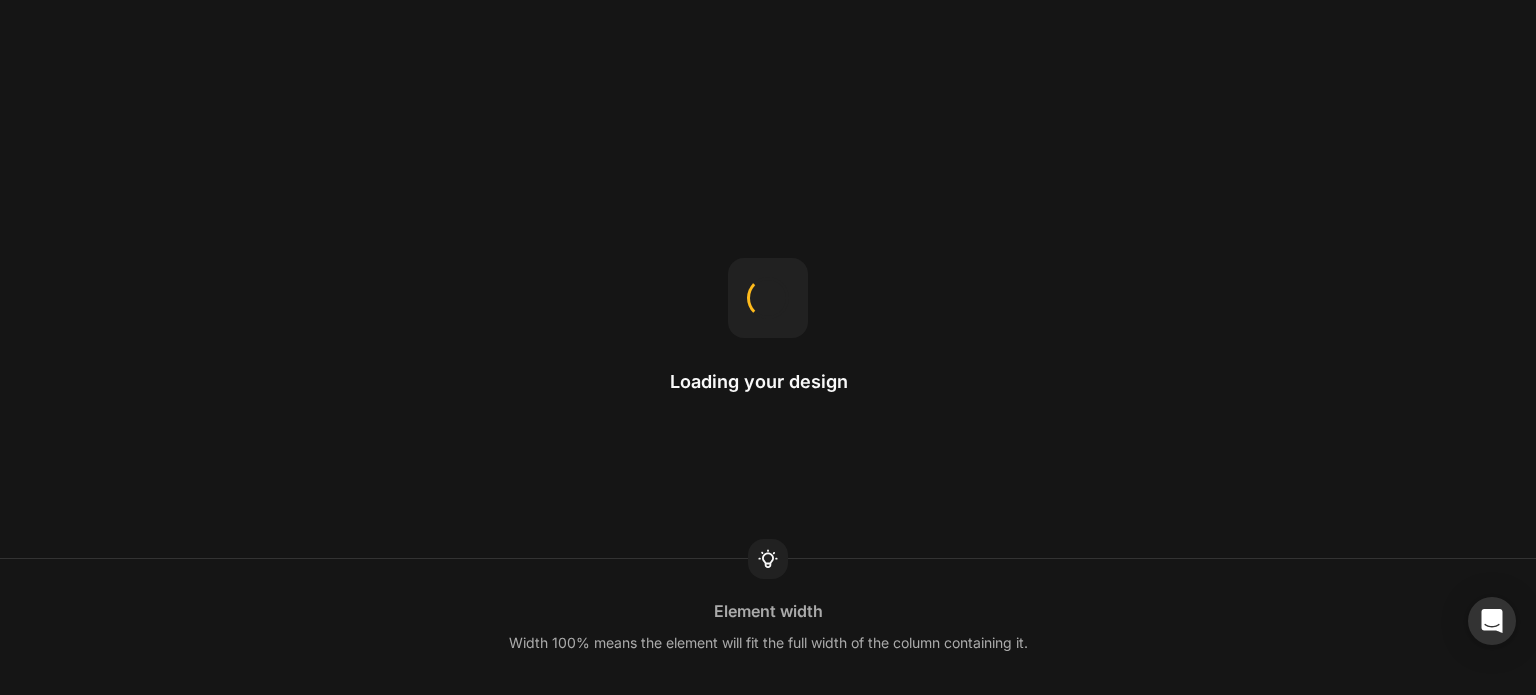 scroll, scrollTop: 0, scrollLeft: 0, axis: both 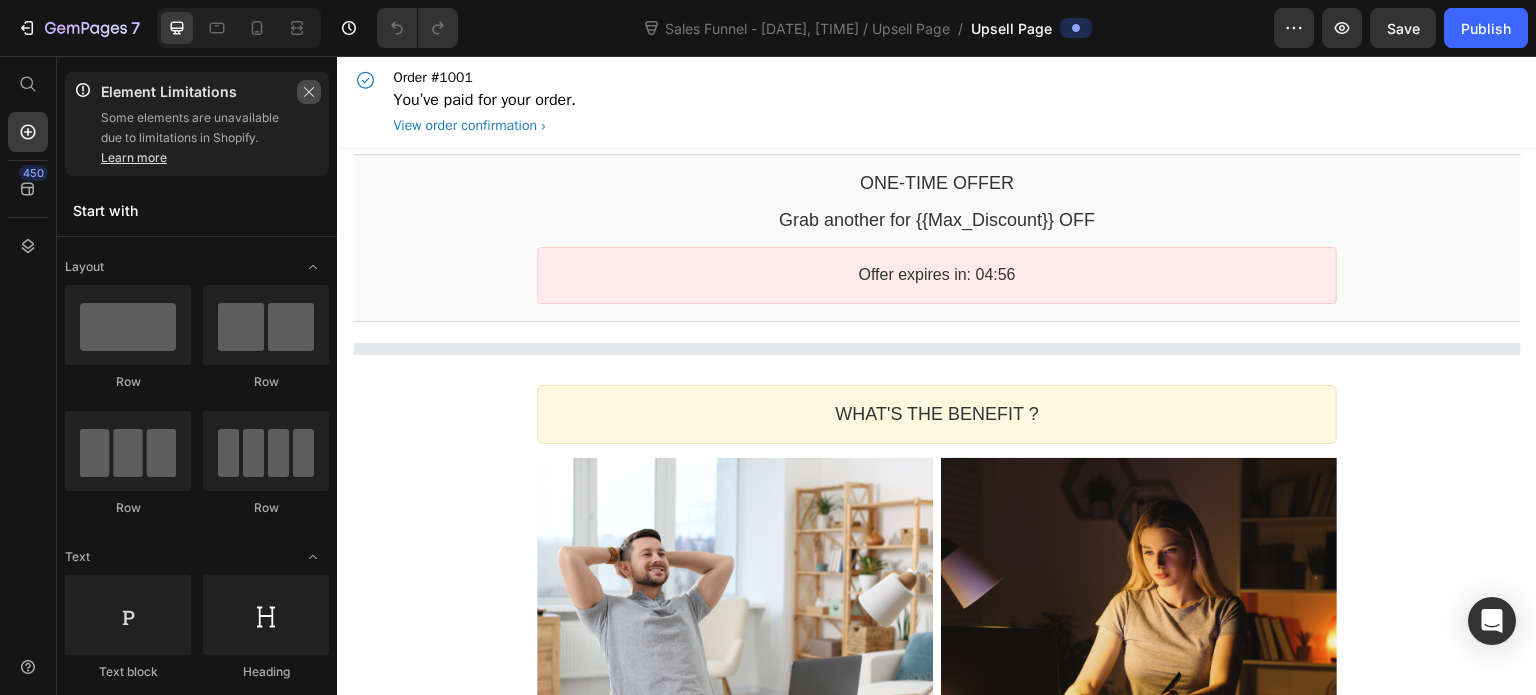 click 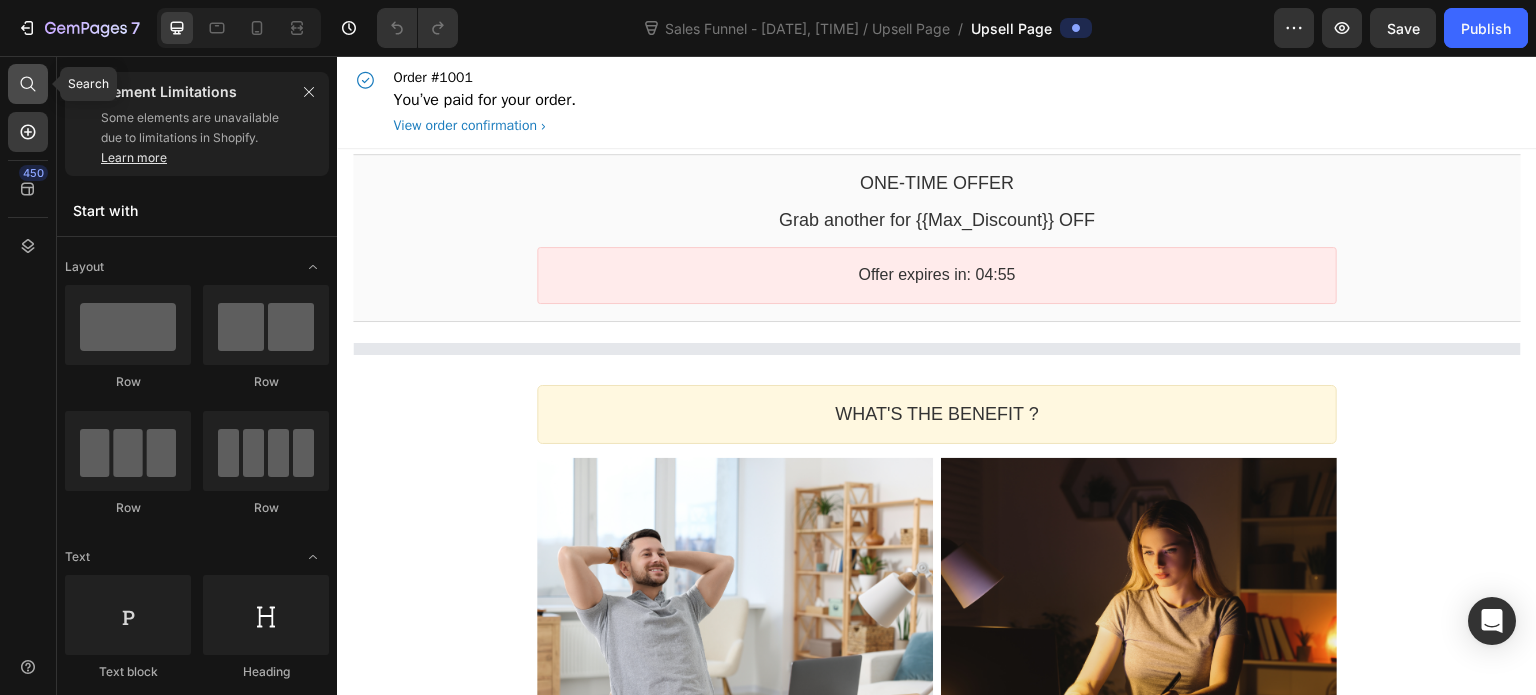 click 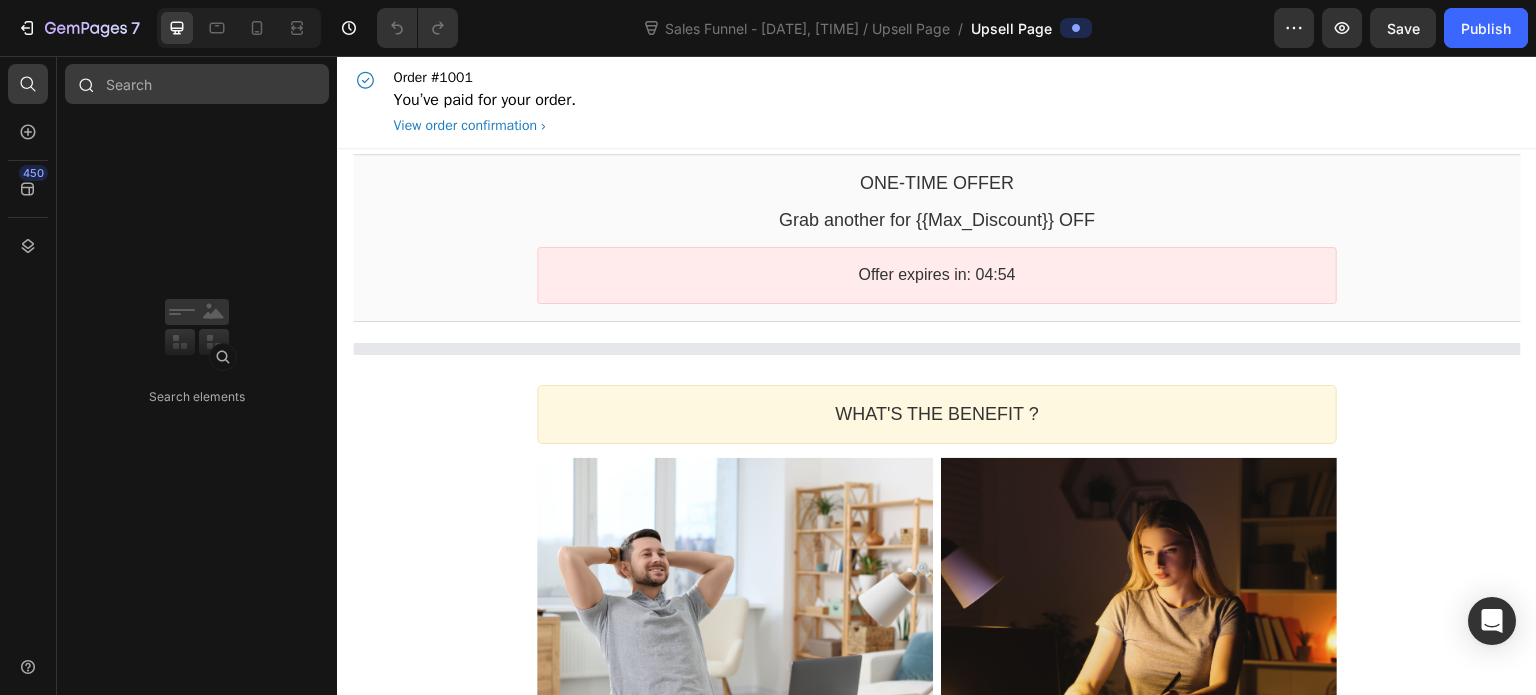 scroll, scrollTop: 0, scrollLeft: 0, axis: both 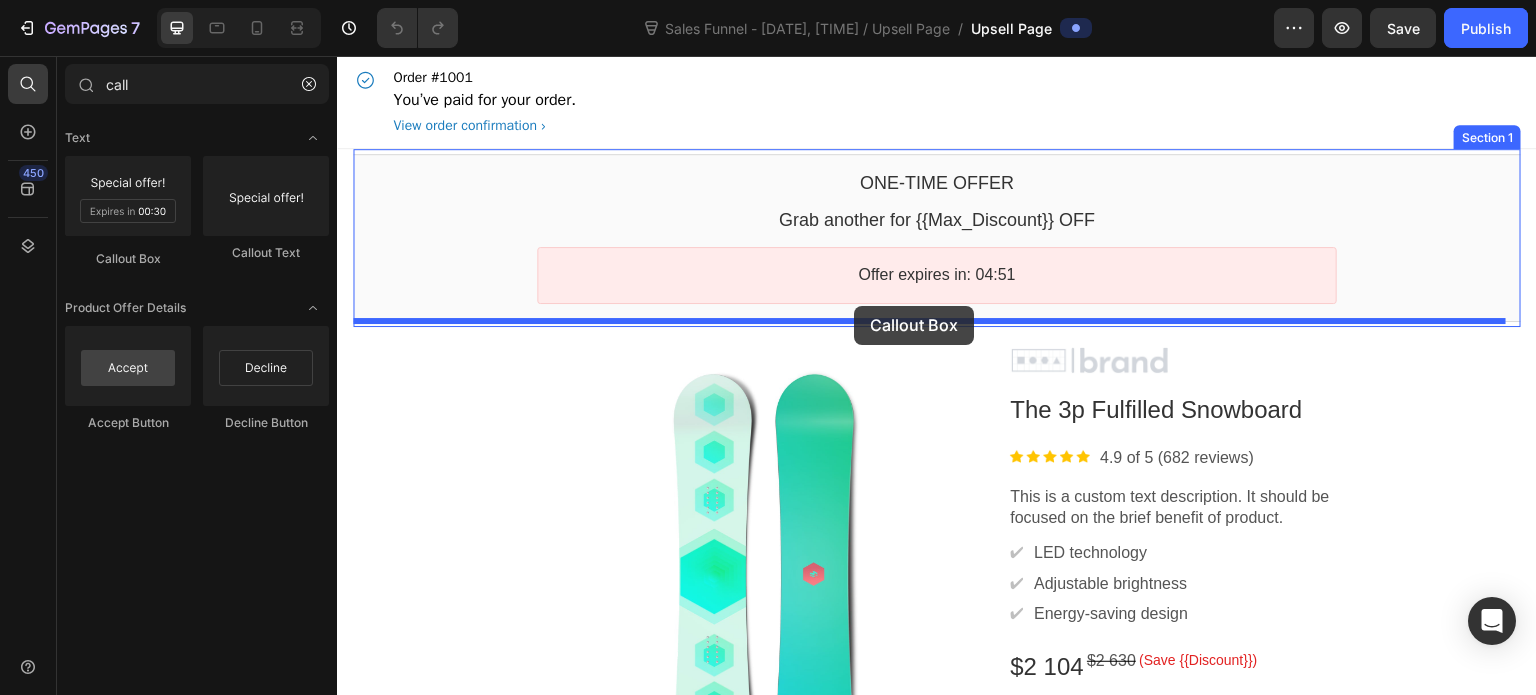 drag, startPoint x: 516, startPoint y: 243, endPoint x: 854, endPoint y: 306, distance: 343.82117 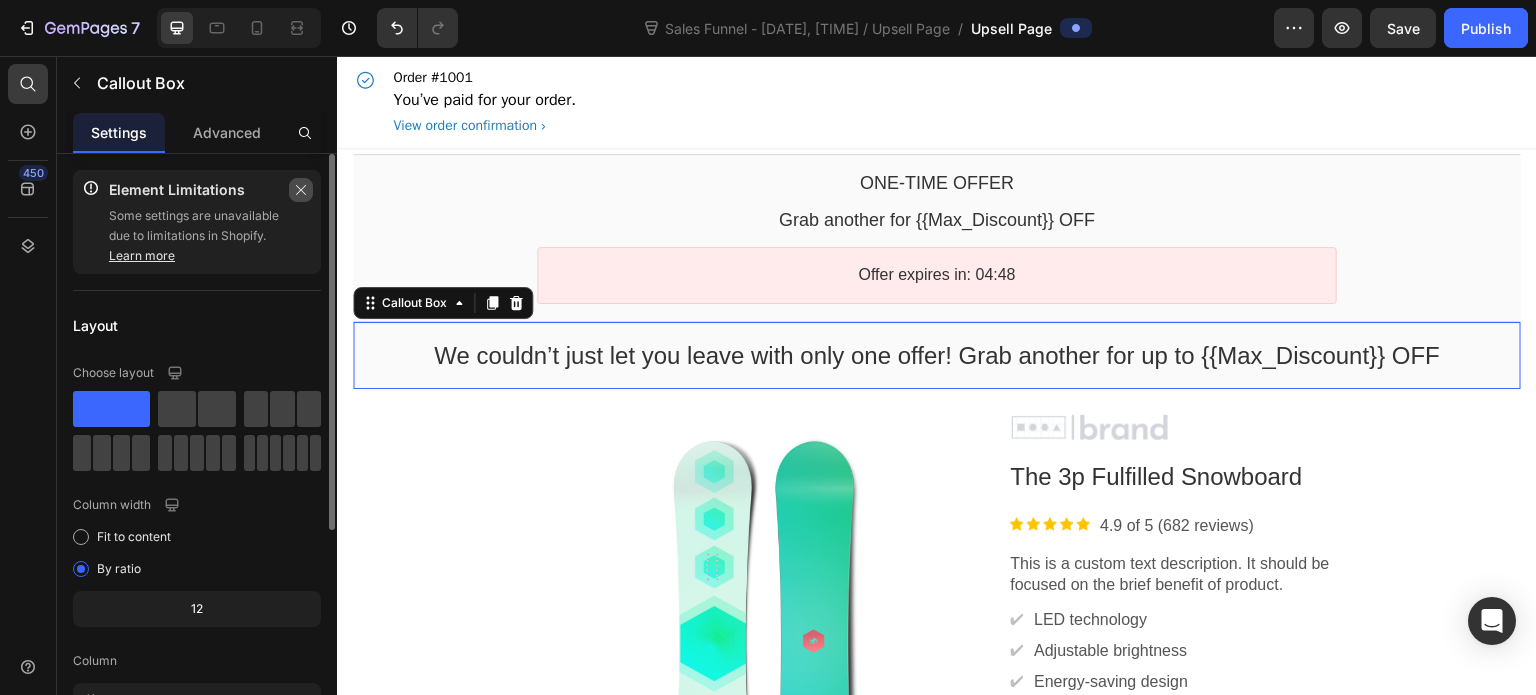 click 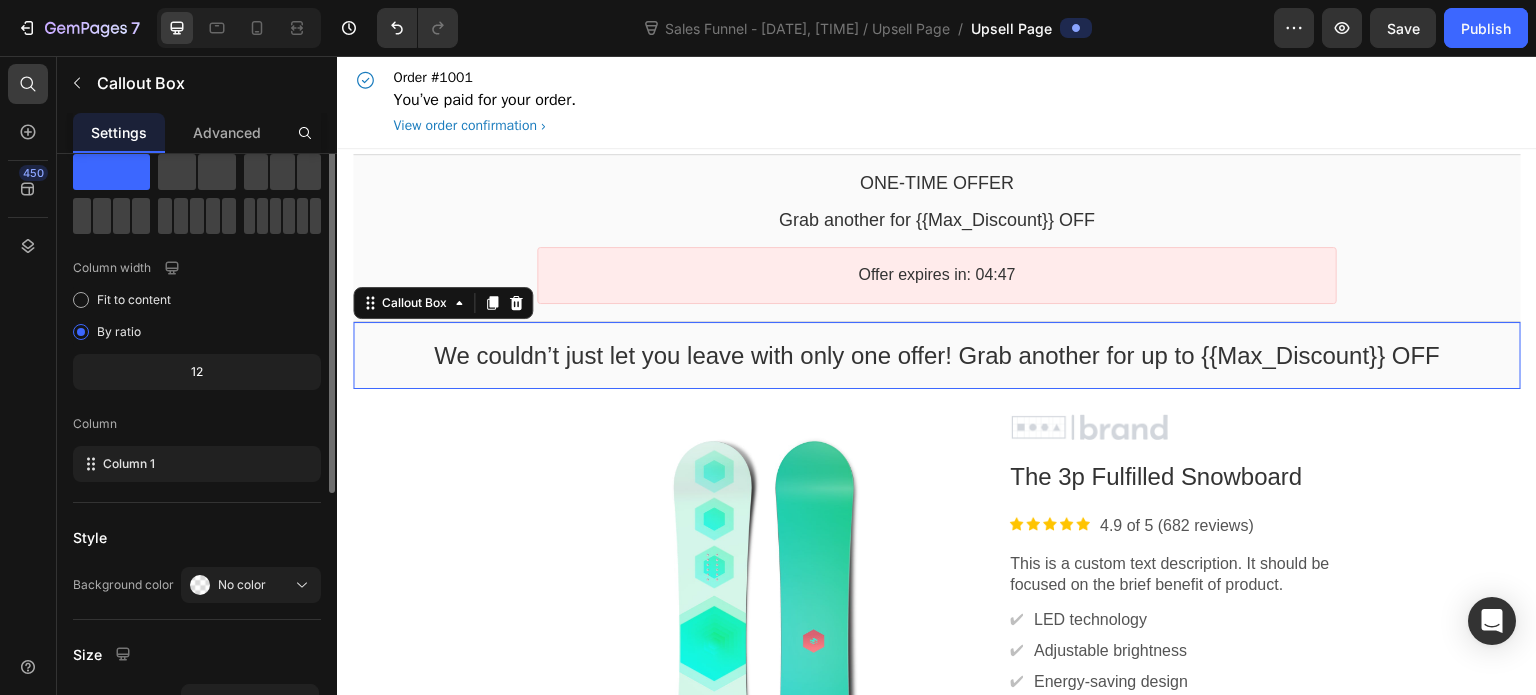 scroll, scrollTop: 0, scrollLeft: 0, axis: both 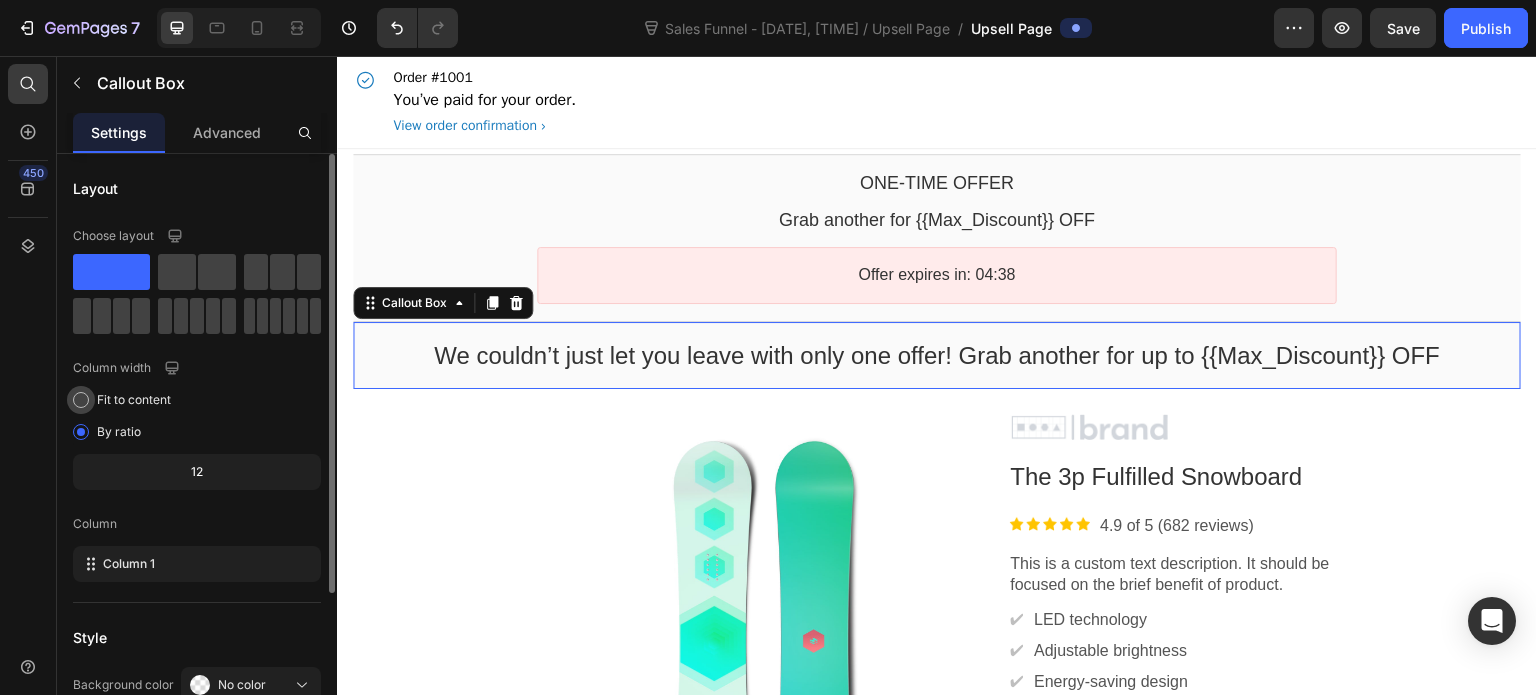 click on "Fit to content" 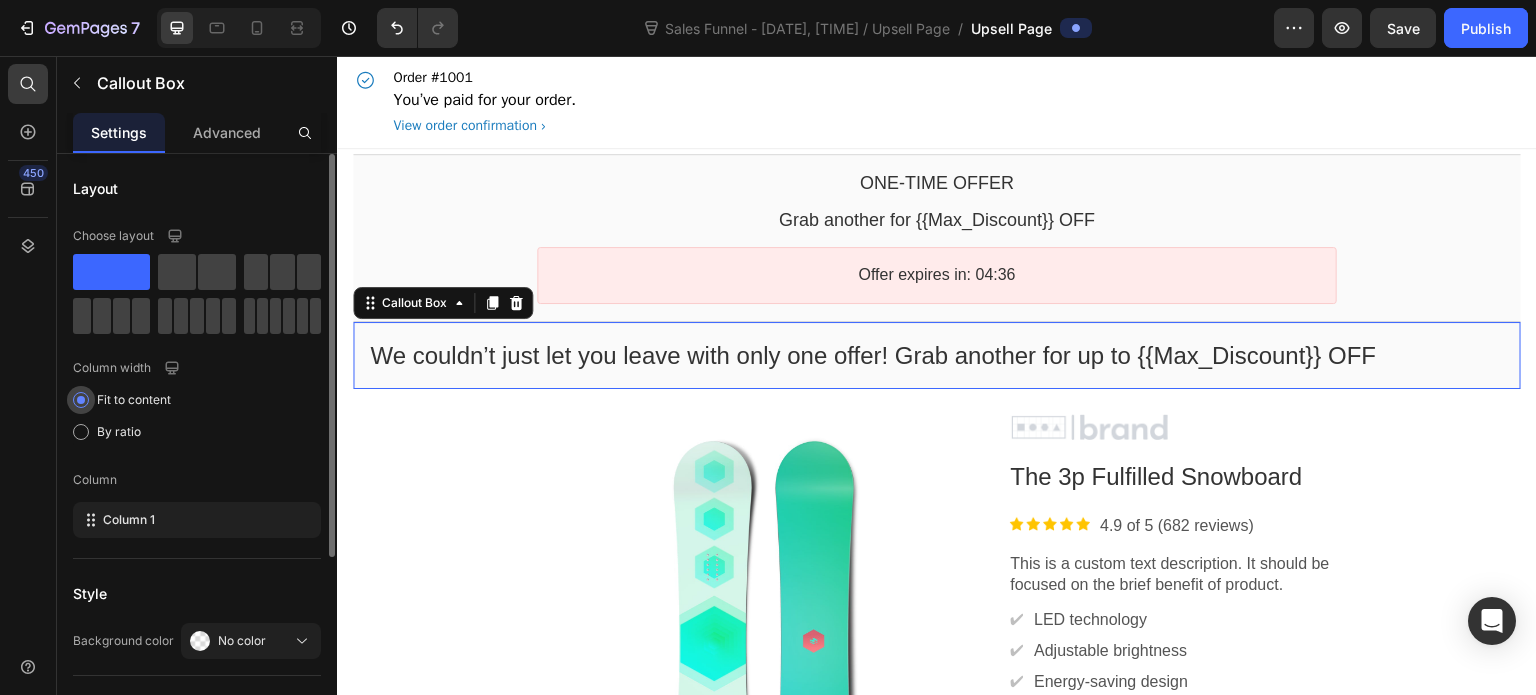 click on "Fit to content" at bounding box center (134, 400) 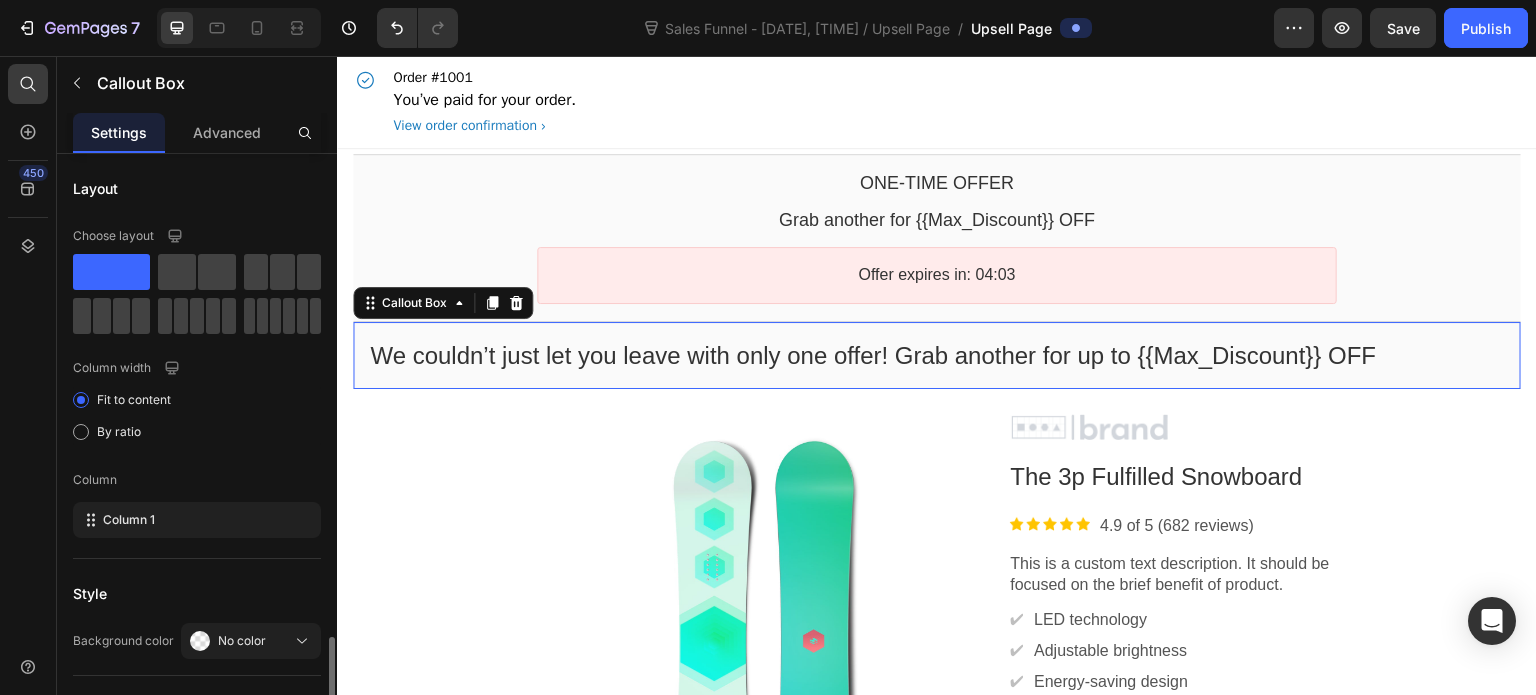 scroll, scrollTop: 288, scrollLeft: 0, axis: vertical 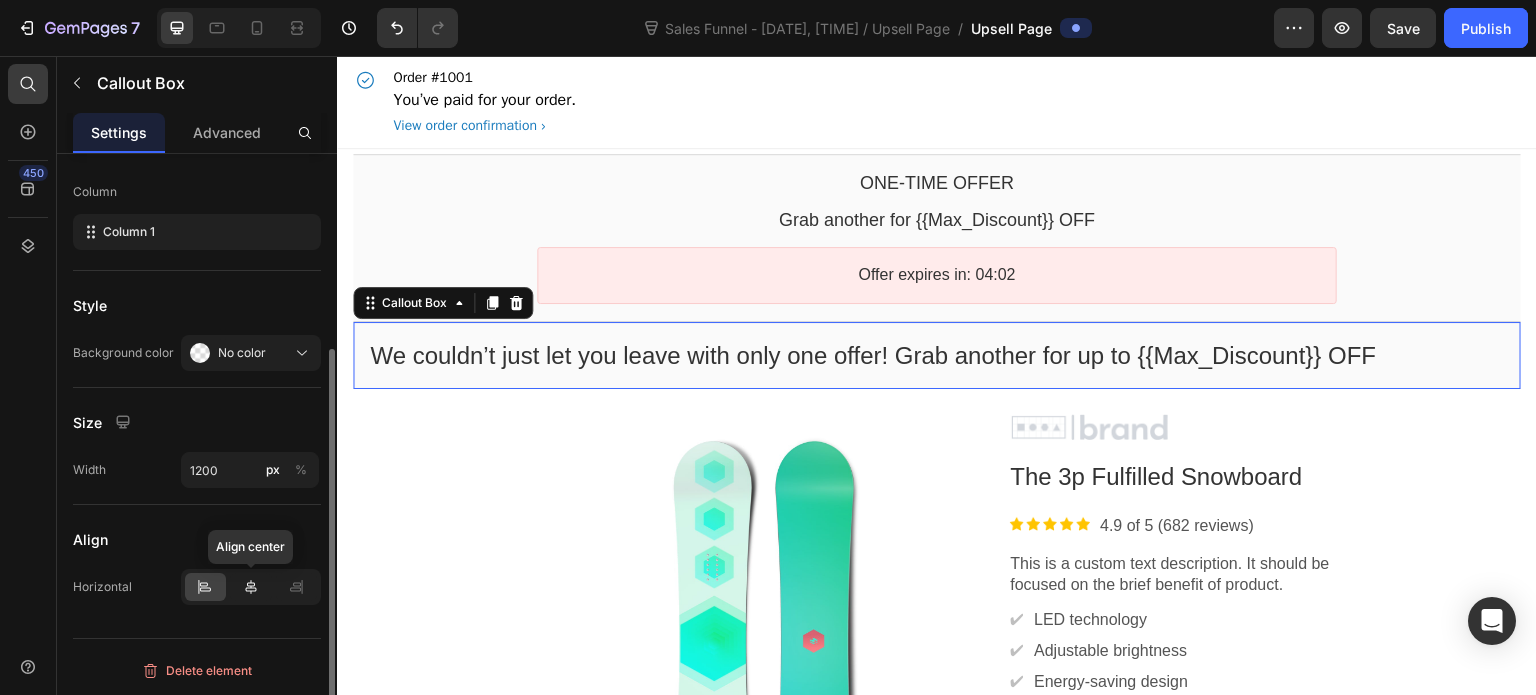 click 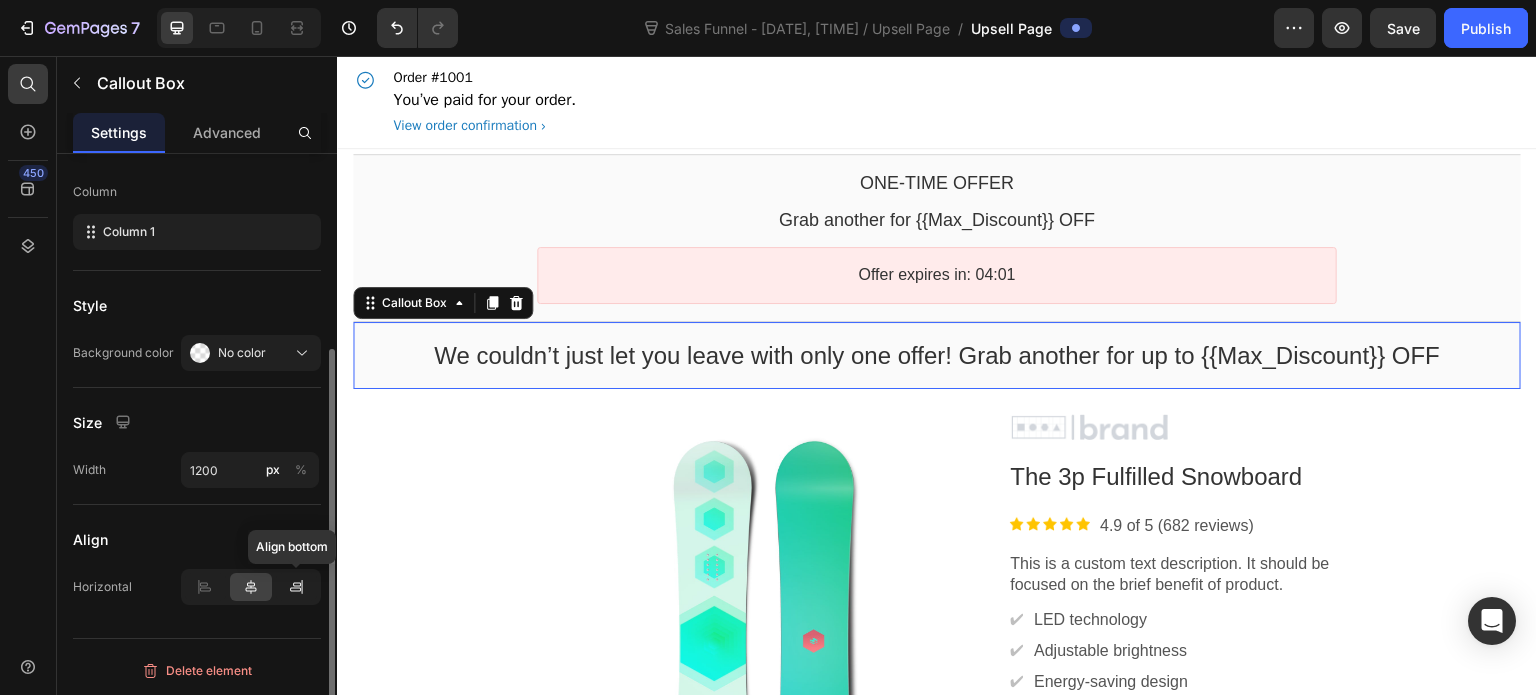 click 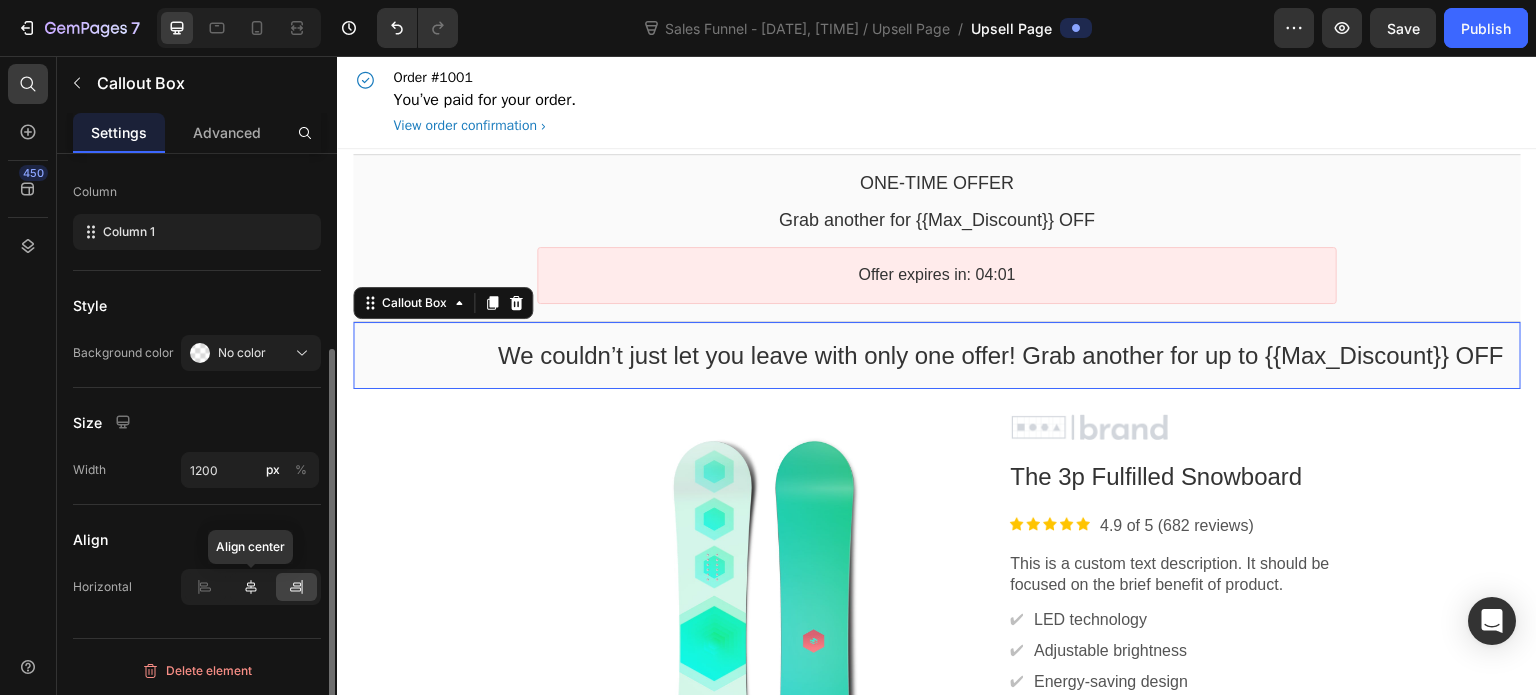 click 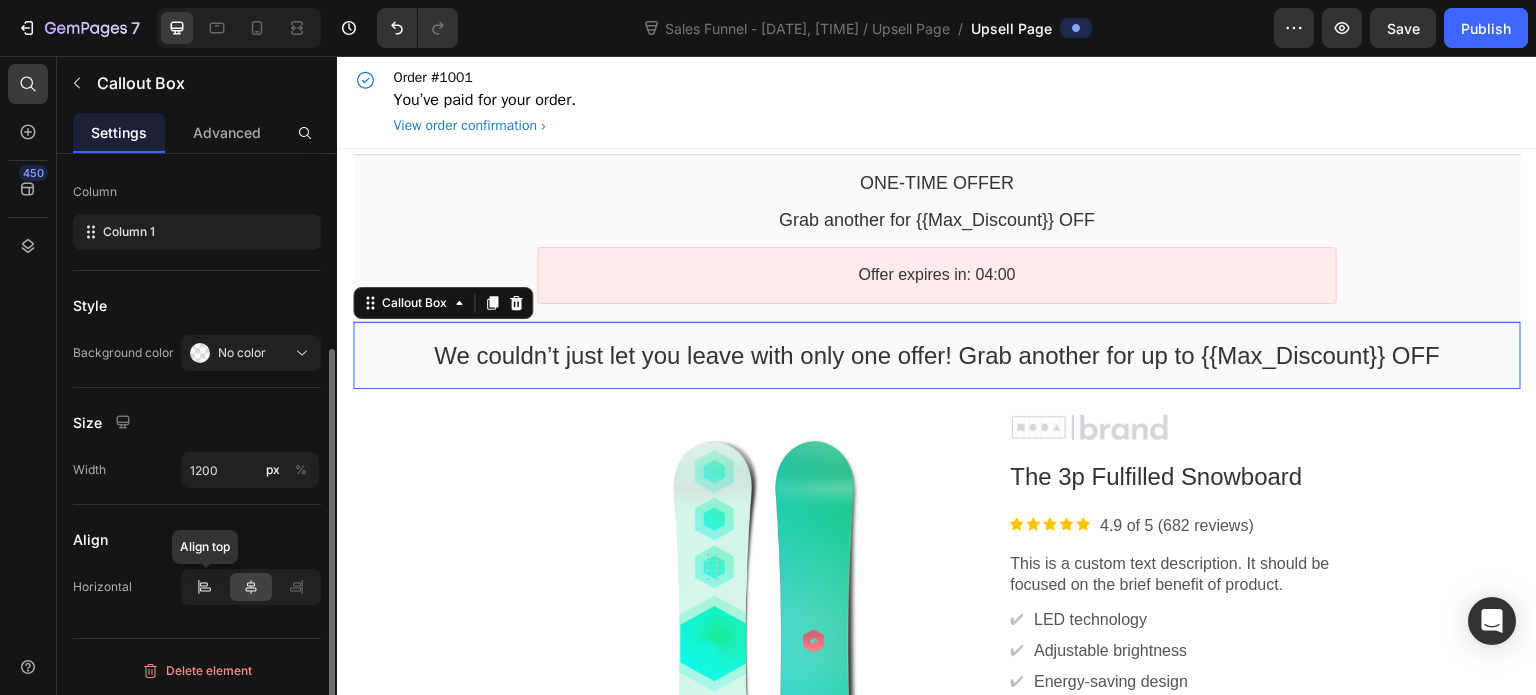click 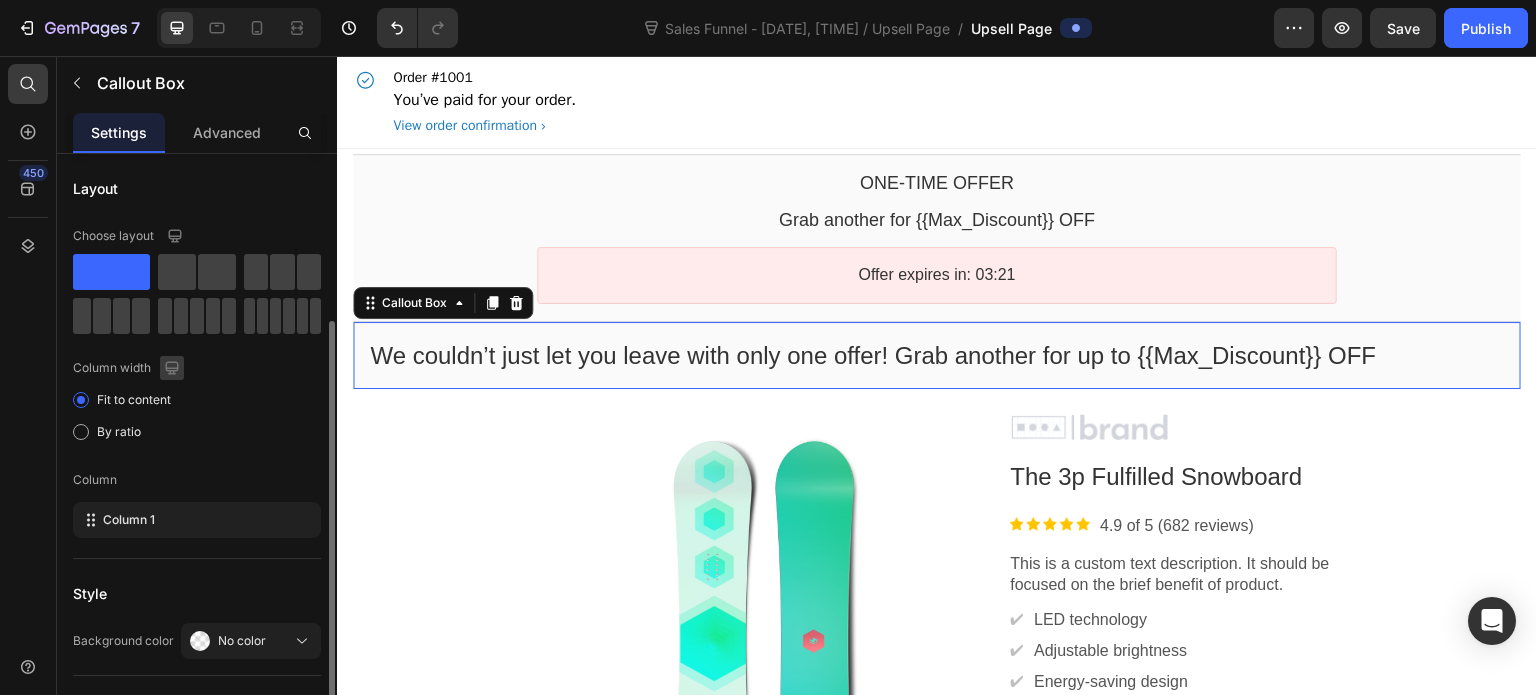 scroll, scrollTop: 100, scrollLeft: 0, axis: vertical 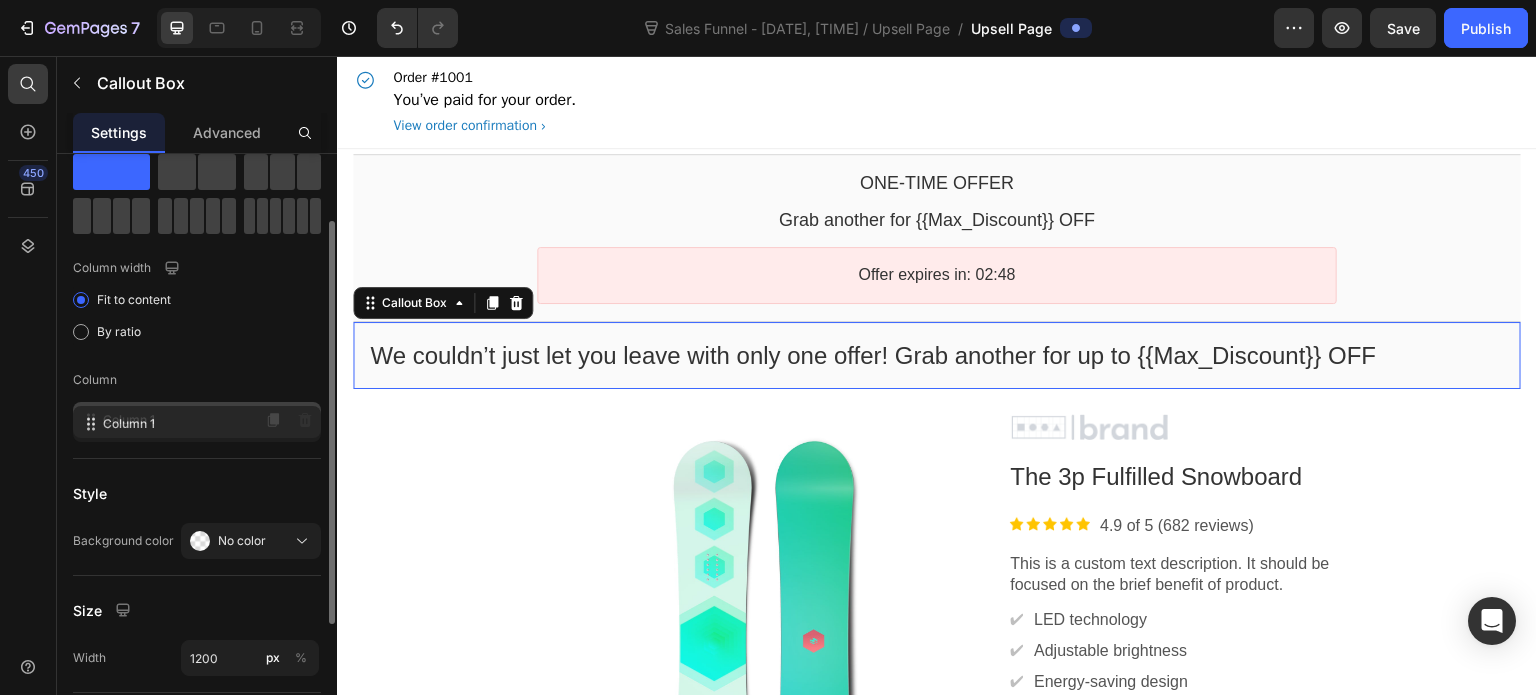 click on "Column 1" 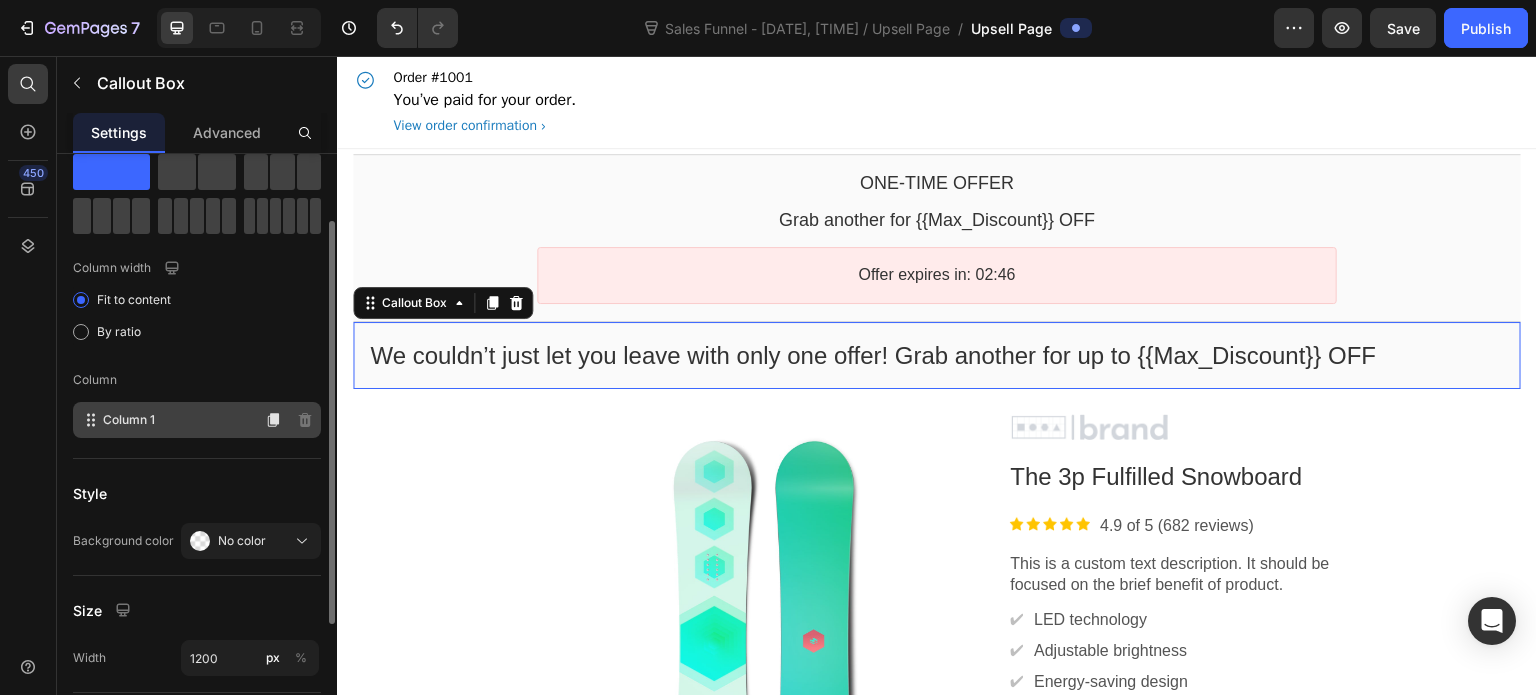 click on "Column 1" 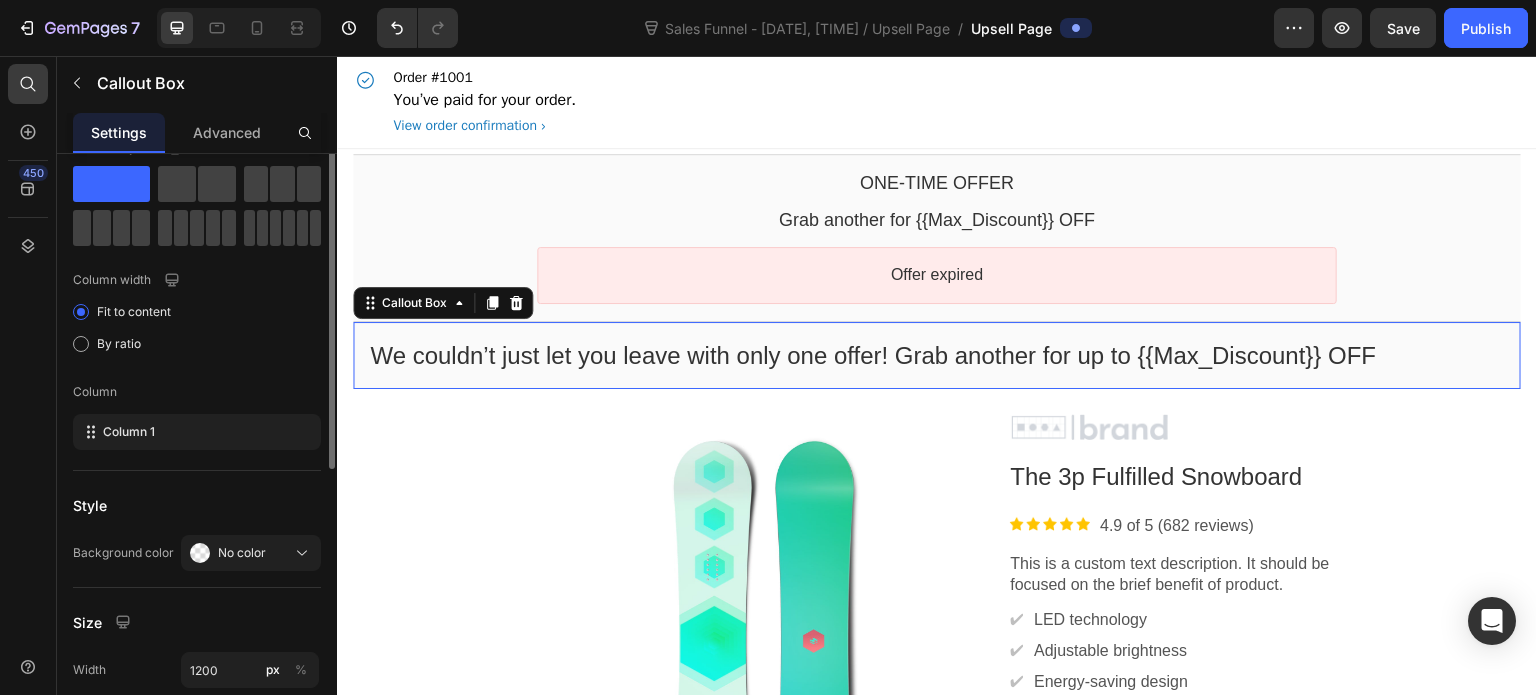 scroll, scrollTop: 0, scrollLeft: 0, axis: both 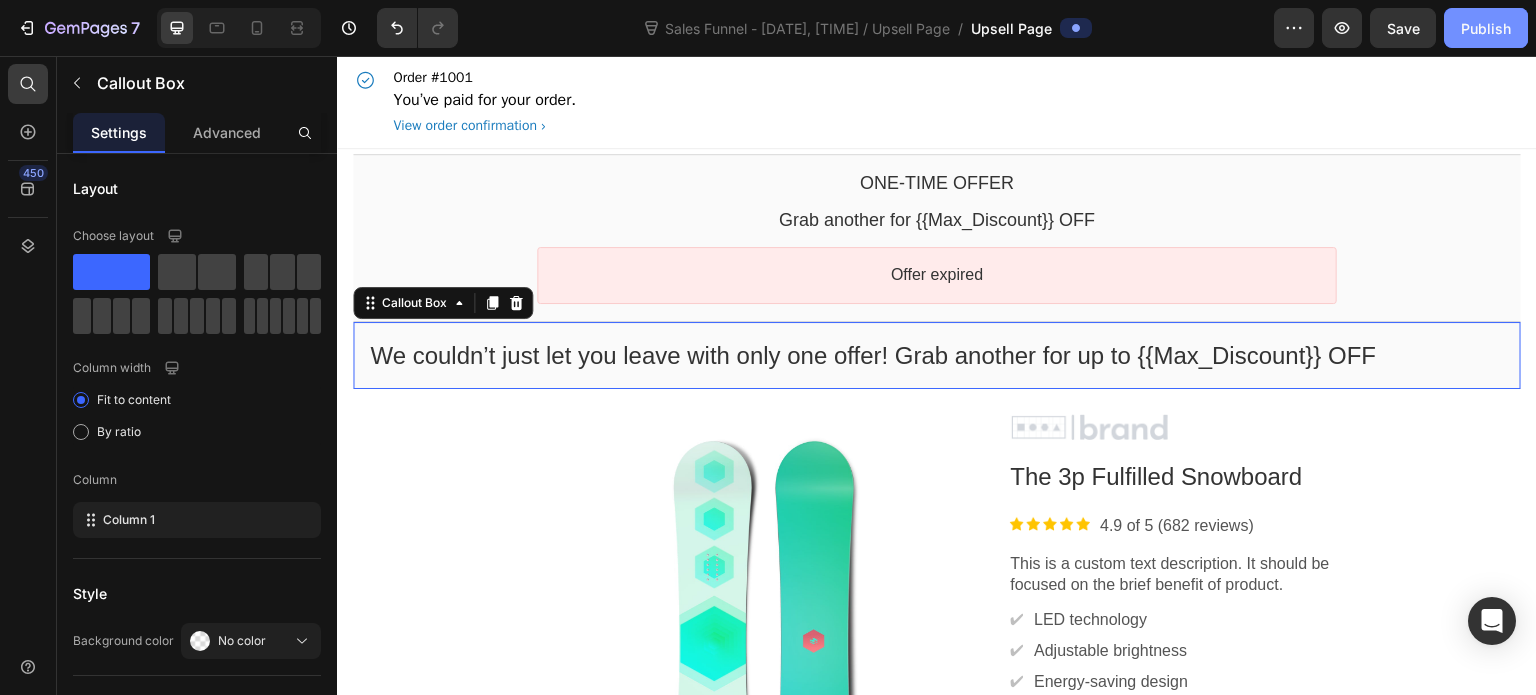 drag, startPoint x: 1160, startPoint y: 31, endPoint x: 1474, endPoint y: 32, distance: 314.0016 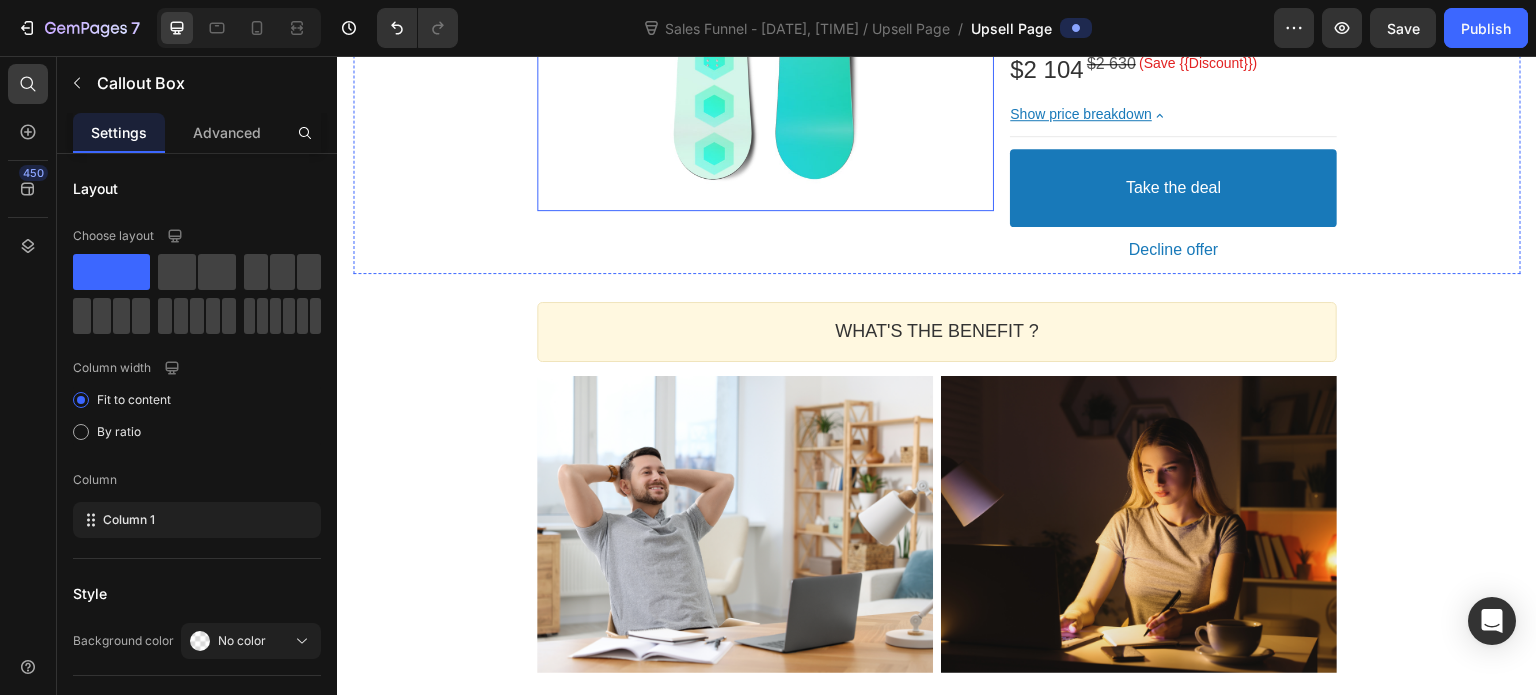 scroll, scrollTop: 900, scrollLeft: 0, axis: vertical 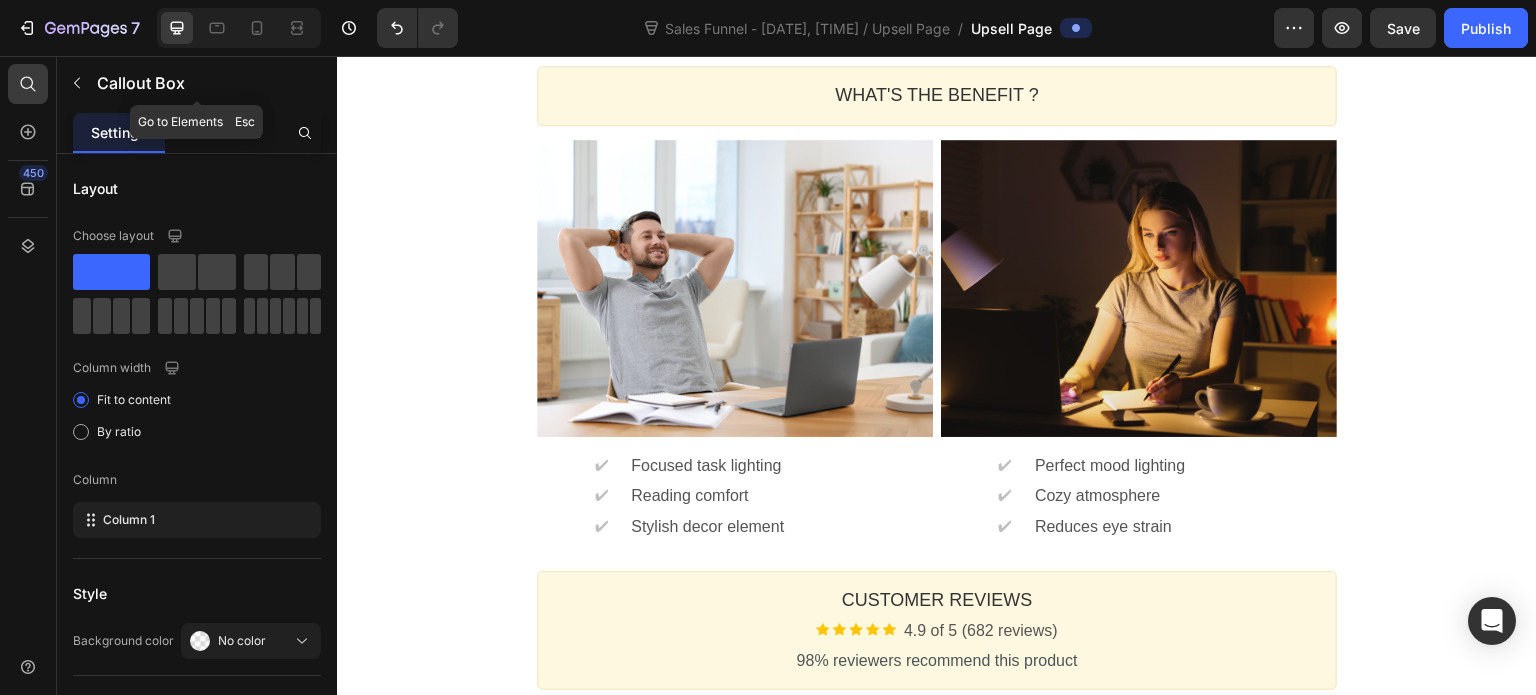drag, startPoint x: 65, startPoint y: 76, endPoint x: 84, endPoint y: 74, distance: 19.104973 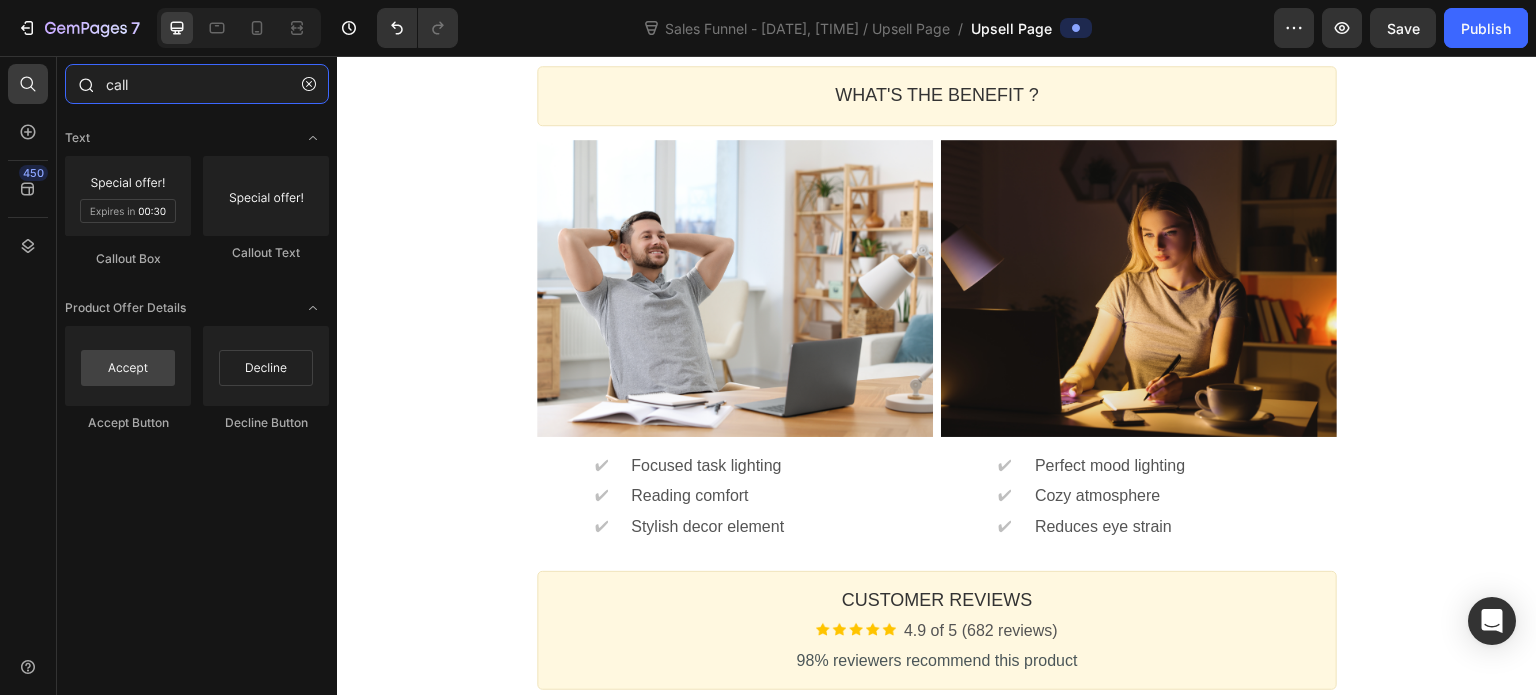 drag, startPoint x: 213, startPoint y: 81, endPoint x: 87, endPoint y: 82, distance: 126.00397 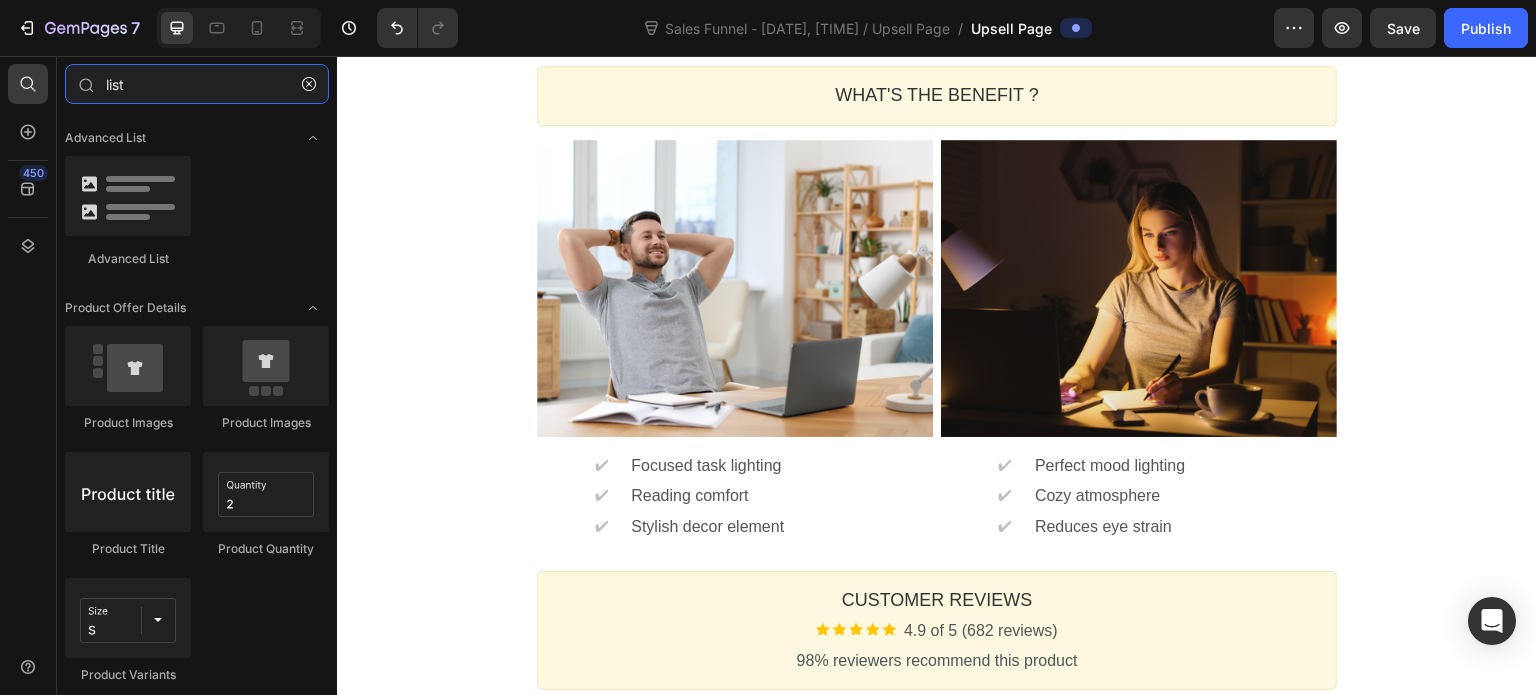 type on "list" 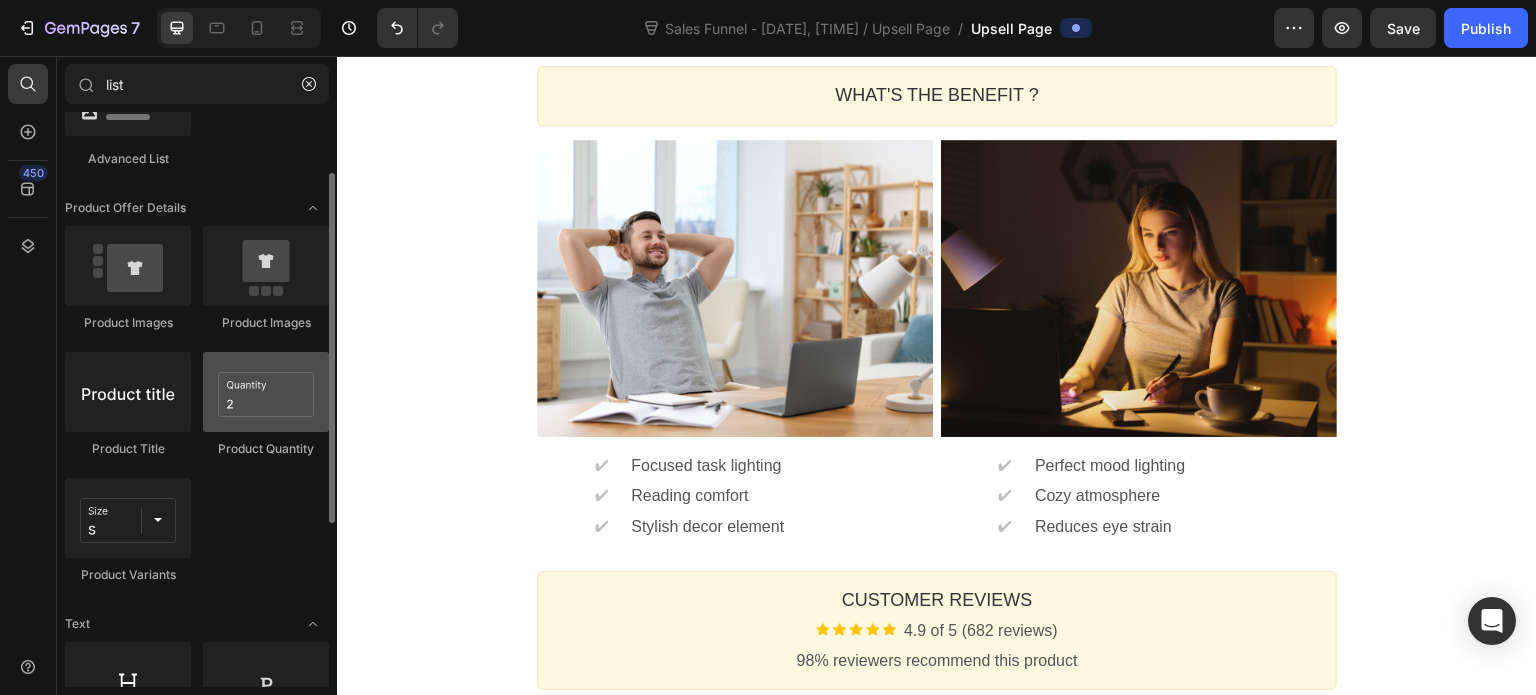 scroll, scrollTop: 200, scrollLeft: 0, axis: vertical 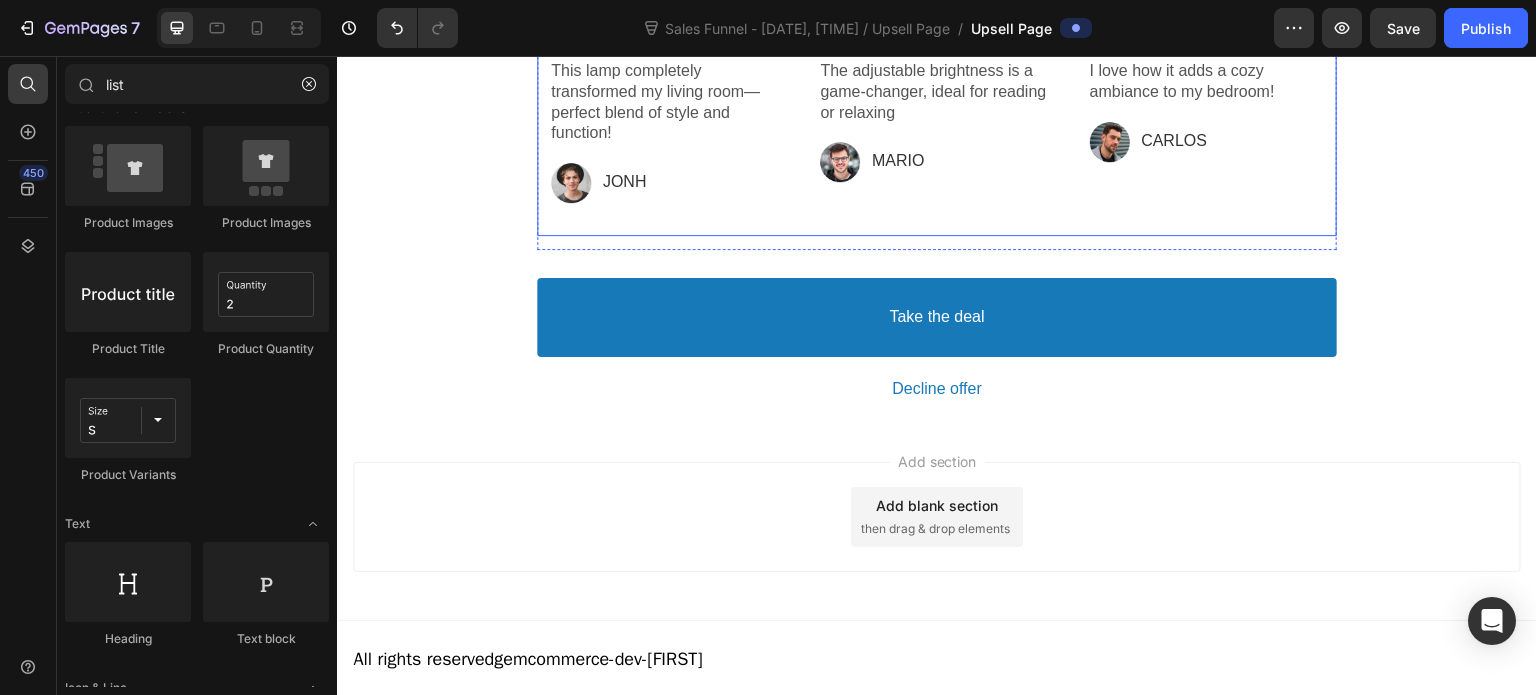 click on "Image This lamp completely transformed my living room—perfect blend of style and function! Text block Image Jonh Text block Row Row Image The adjustable brightness is a game-changer, ideal for reading or relaxing Text block Image MARIO Text block Row Row Image I love how it adds a cozy ambiance to my bedroom! Text block Image CARLOS Text block Row Row Row" at bounding box center [937, 120] 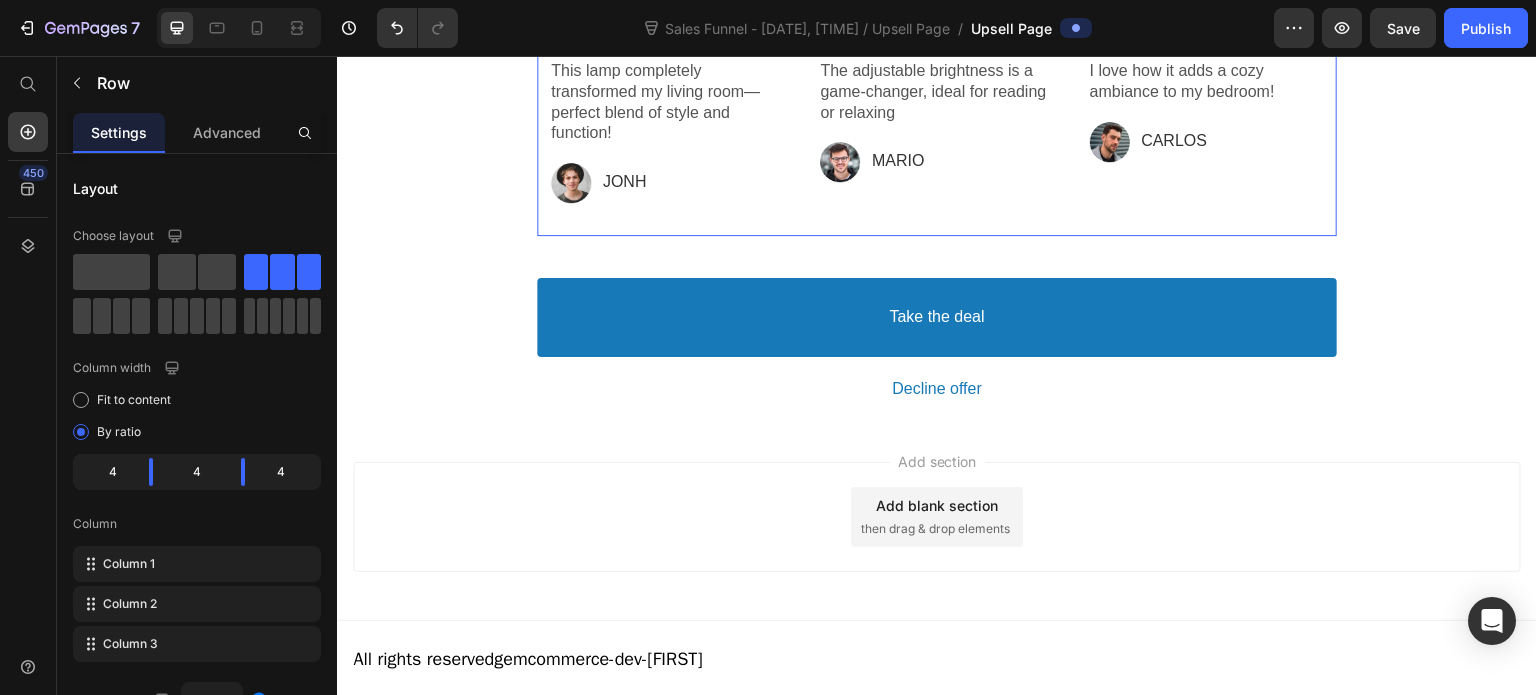 scroll, scrollTop: 1086, scrollLeft: 0, axis: vertical 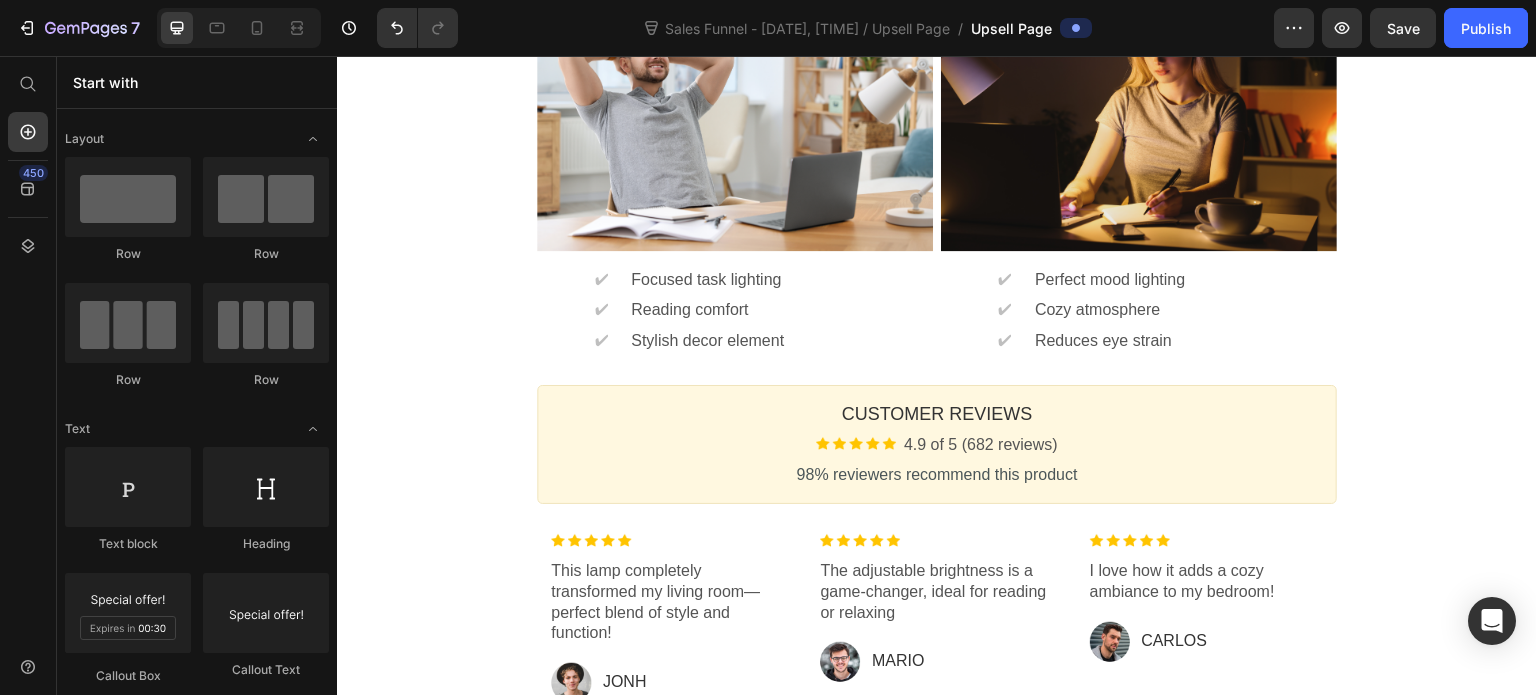 click on "One-time Offer Callout Text Grab another for {{Max_Discount}} OFF Callout Text Offer expired Countdown Timer Callout Box We couldn’t just let you leave with only one offer! Grab another for up to {{Max_Discount}} OFF Callout Text Callout Box Section 1 Product Images Image The 3p Fulfilled Snowboard Product Title Image 4.9 of 5 (682 reviews) Text block Row This is a custom text description. It should be focused on the brief benefit of product. Text block ✔ Text block LED technology Text block Row ✔ Text block Adjustable brightness Text block Row ✔ Text block Energy-saving design Text block Row $2 104 Price $2 630 Price (Save {{Discount}}) Discount Tag Row Show price breakdown Price Breakdown Take the deal Accept Button Decline offer Decline Button Row Product Offer Section 2 WHAT'S THE BENEFIT ? Heading Callout Box Image ✔ Text block Focused task lighting Text block Row ✔ Text block Reading comfort Text block Row ✔ Text block Stylish decor element Text block Row Image ✔ Text block Text block" at bounding box center [937, -8] 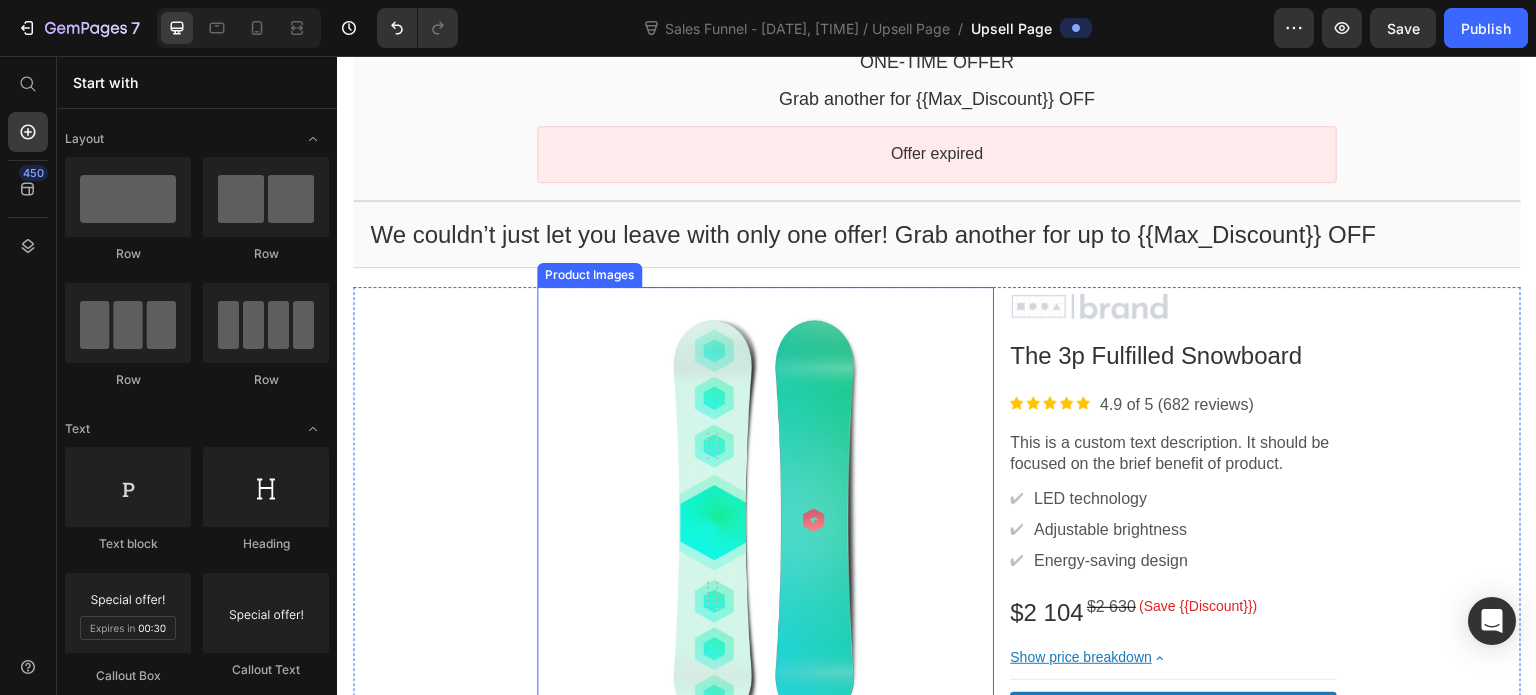 scroll, scrollTop: 200, scrollLeft: 0, axis: vertical 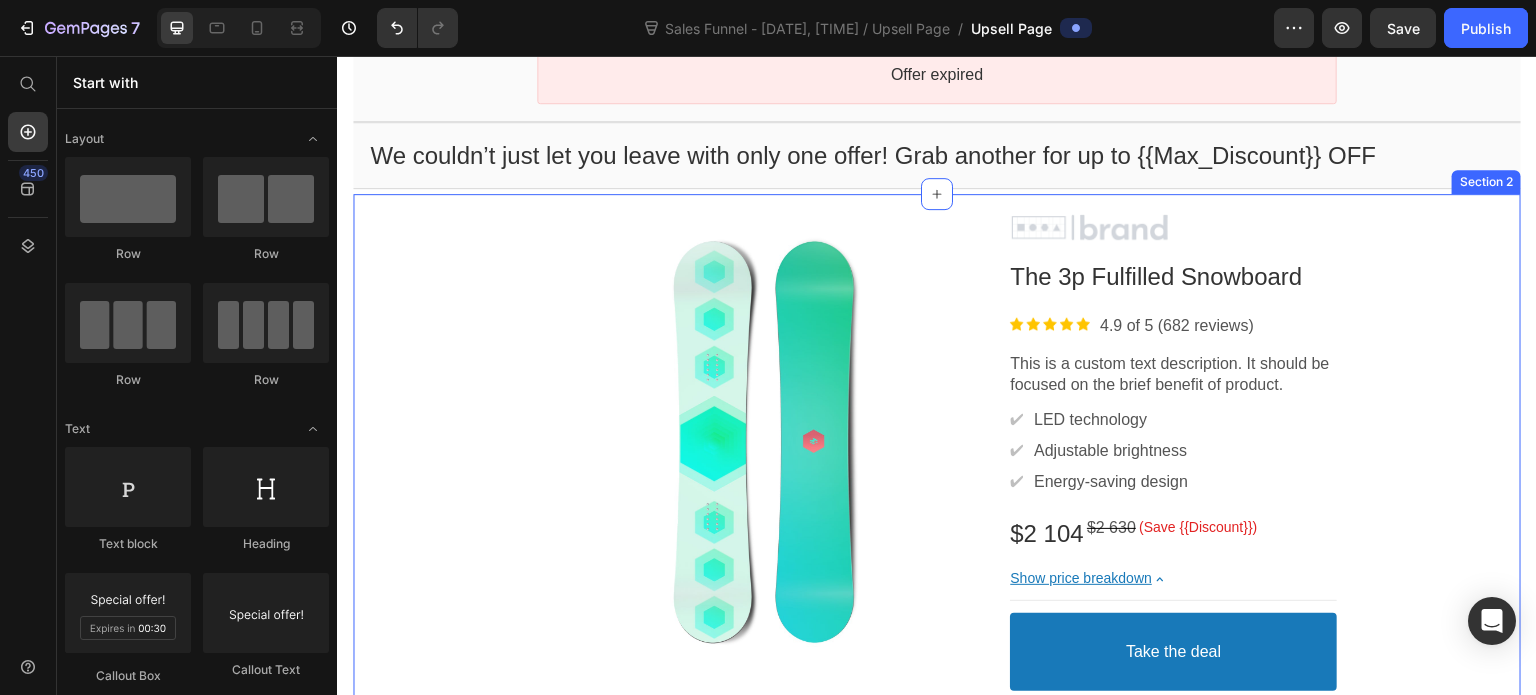 click on "Product Images Image The 3p Fulfilled Snowboard Product Title Image 4.9 of 5 (682 reviews) Text block Row This is a custom text description. It should be focused on the brief benefit of product. Text block ✔ Text block LED technology Text block Row ✔ Text block Adjustable brightness Text block Row ✔ Text block Energy-saving design Text block Row $2 104 Price $2 630 Price (Save {{Discount}}) Discount Tag Row Show price breakdown Price Breakdown Take the deal Accept Button Decline offer Decline Button Row Product Offer Section 2" at bounding box center [937, 473] 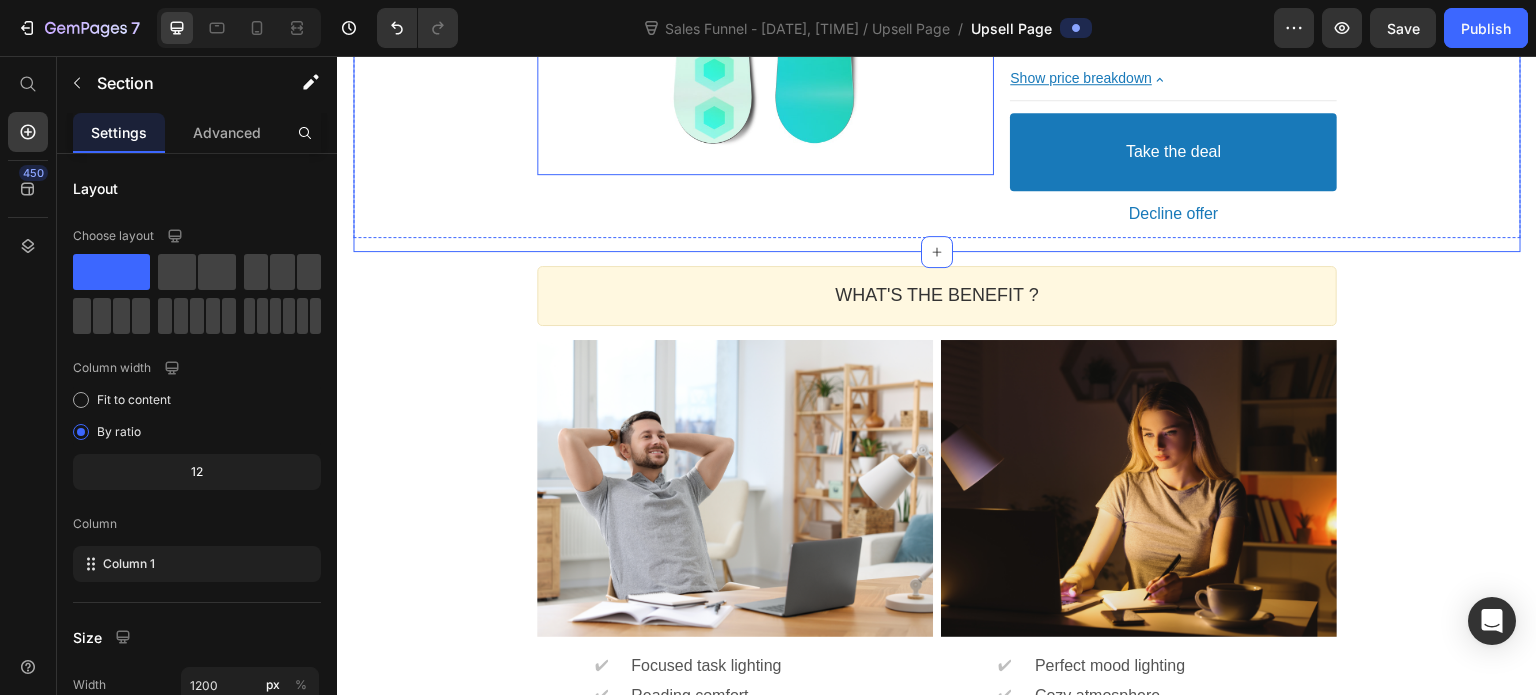 scroll, scrollTop: 1100, scrollLeft: 0, axis: vertical 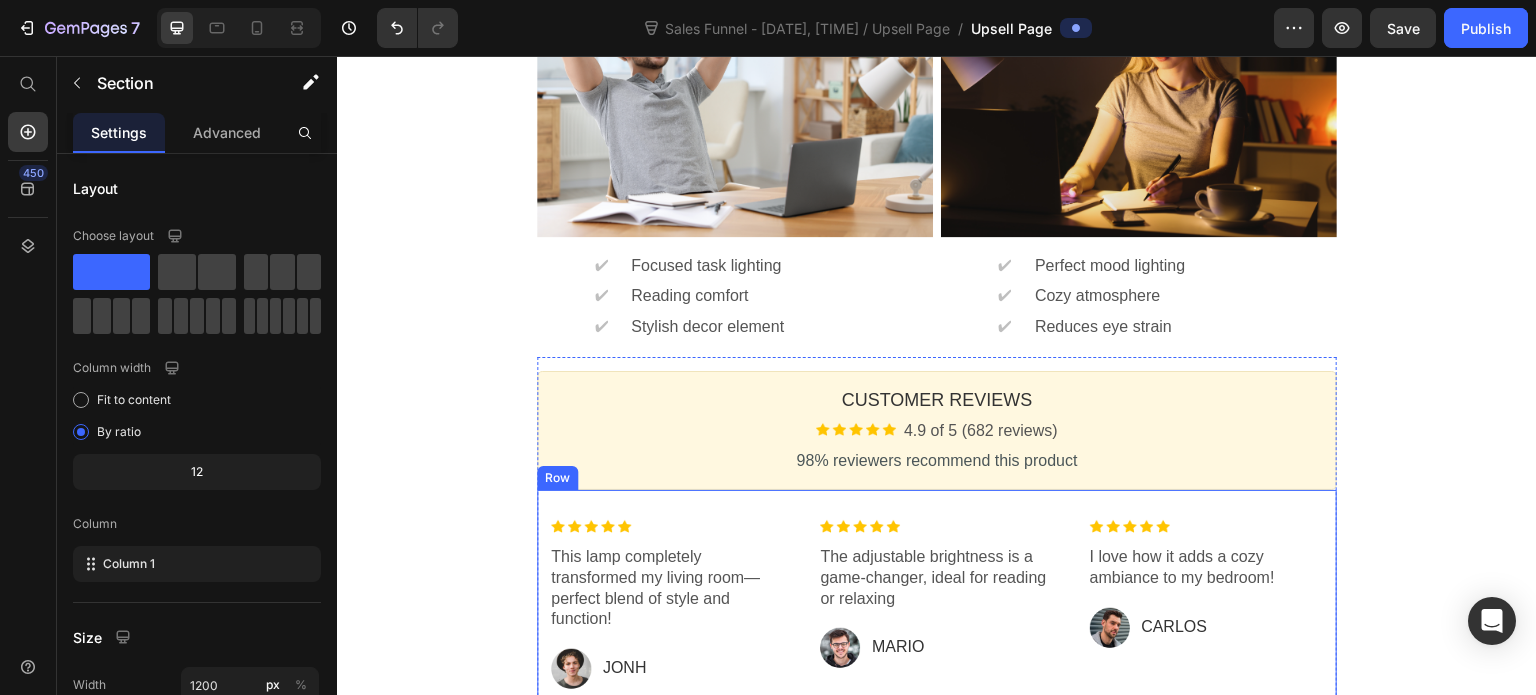 click on "Image This lamp completely transformed my living room—perfect blend of style and function! Text block Image Jonh Text block Row Row Image The adjustable brightness is a game-changer, ideal for reading or relaxing Text block Image MARIO Text block Row Row Image I love how it adds a cozy ambiance to my bedroom! Text block Image CARLOS Text block Row Row Row" at bounding box center (937, 606) 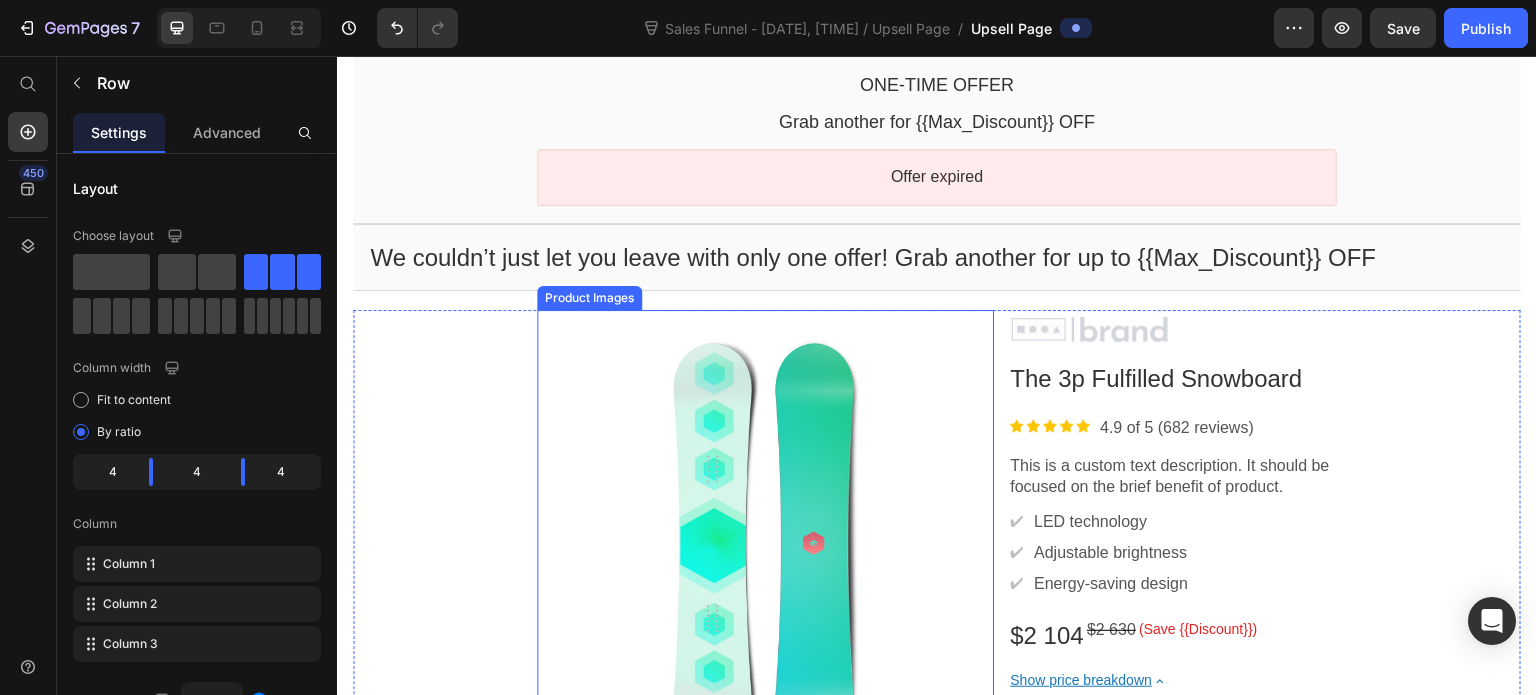 scroll, scrollTop: 0, scrollLeft: 0, axis: both 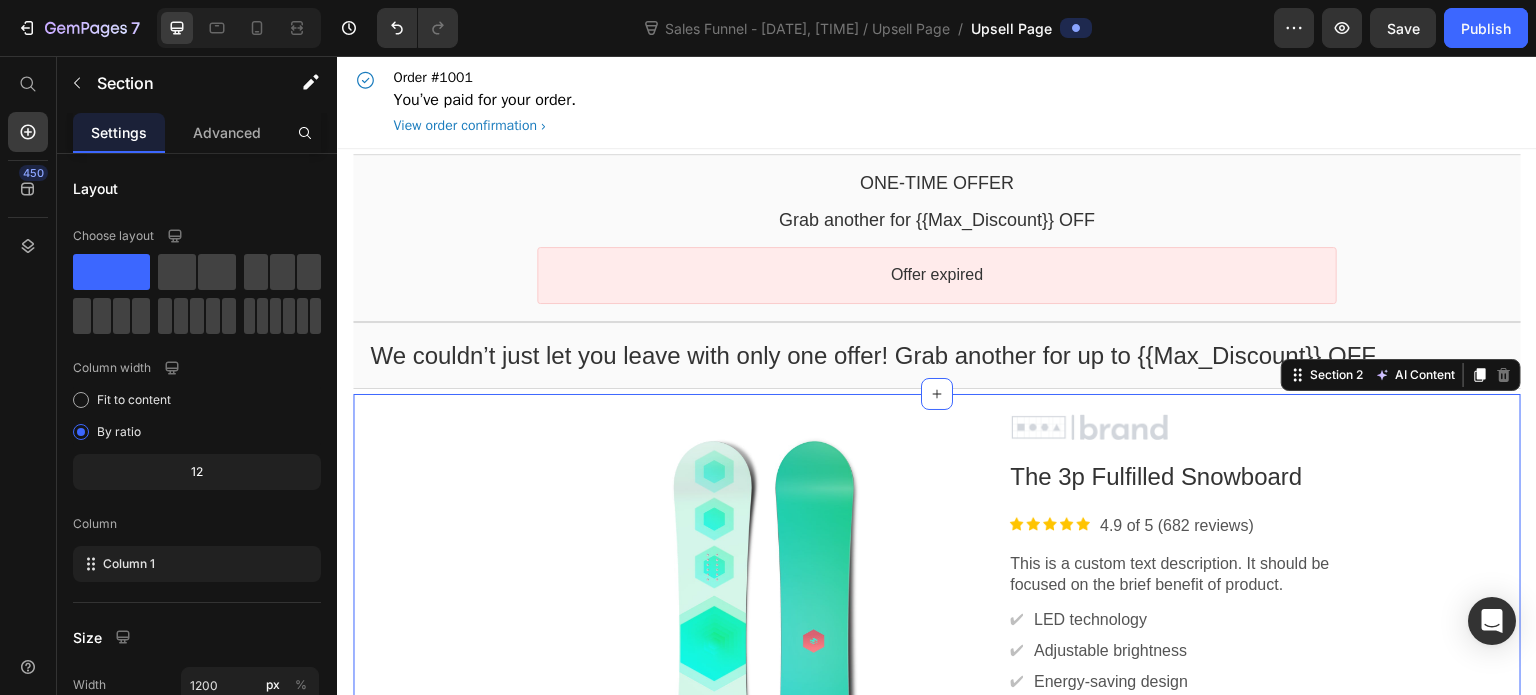 click on "Product Images Image The 3p Fulfilled Snowboard Product Title Image 4.9 of 5 (682 reviews) Text block Row This is a custom text description. It should be focused on the brief benefit of product. Text block ✔ Text block LED technology Text block Row ✔ Text block Adjustable brightness Text block Row ✔ Text block Energy-saving design Text block Row $2 104 Price $2 630 Price (Save {{Discount}}) Discount Tag Row Show price breakdown Price Breakdown Take the deal Accept Button Decline offer Decline Button Row Product Offer Section 2   AI Content Write with GemAI What would you like to describe here? Tone and Voice Persuasive Product Show more Generate This section contains required   elements and cannot be deleted" at bounding box center [937, 673] 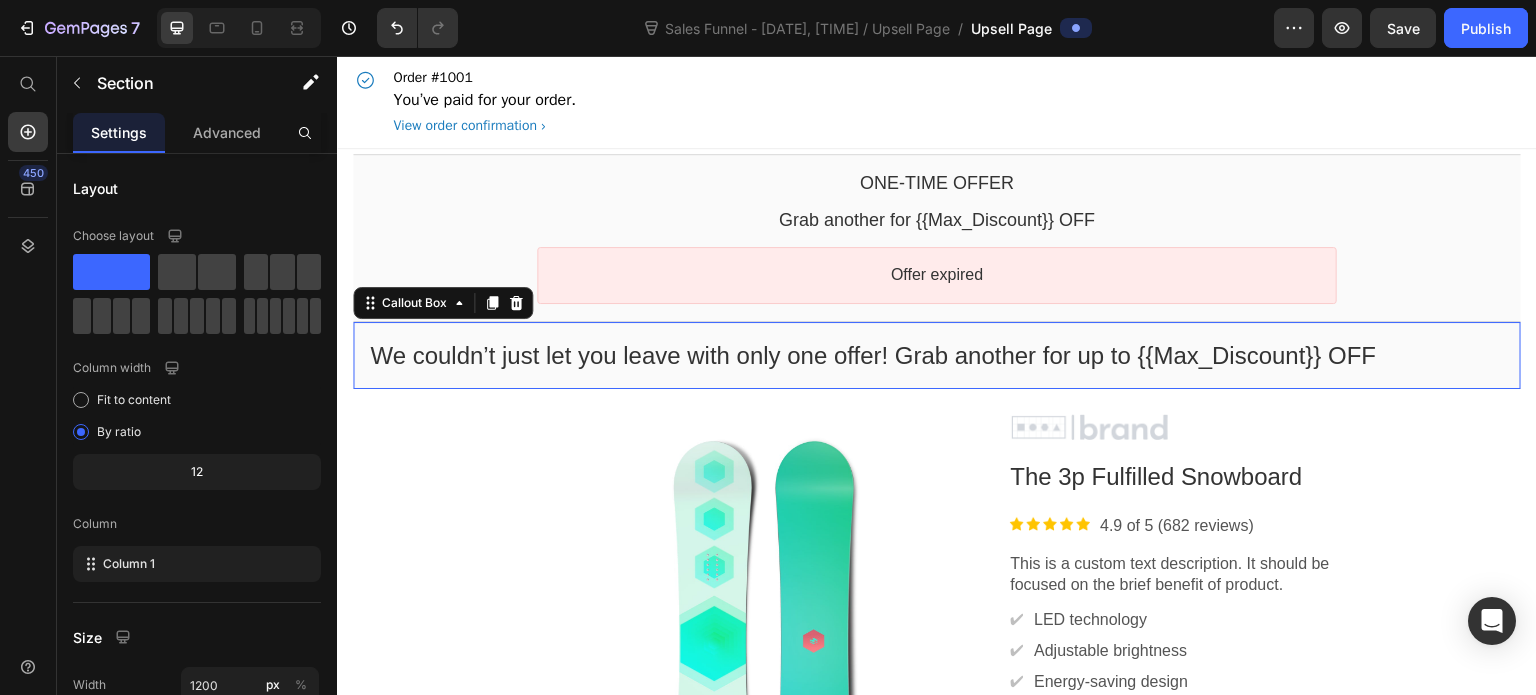 click on "We couldn’t just let you leave with only one offer! Grab another for up to {{Max_Discount}} OFF Callout Text" at bounding box center (937, 355) 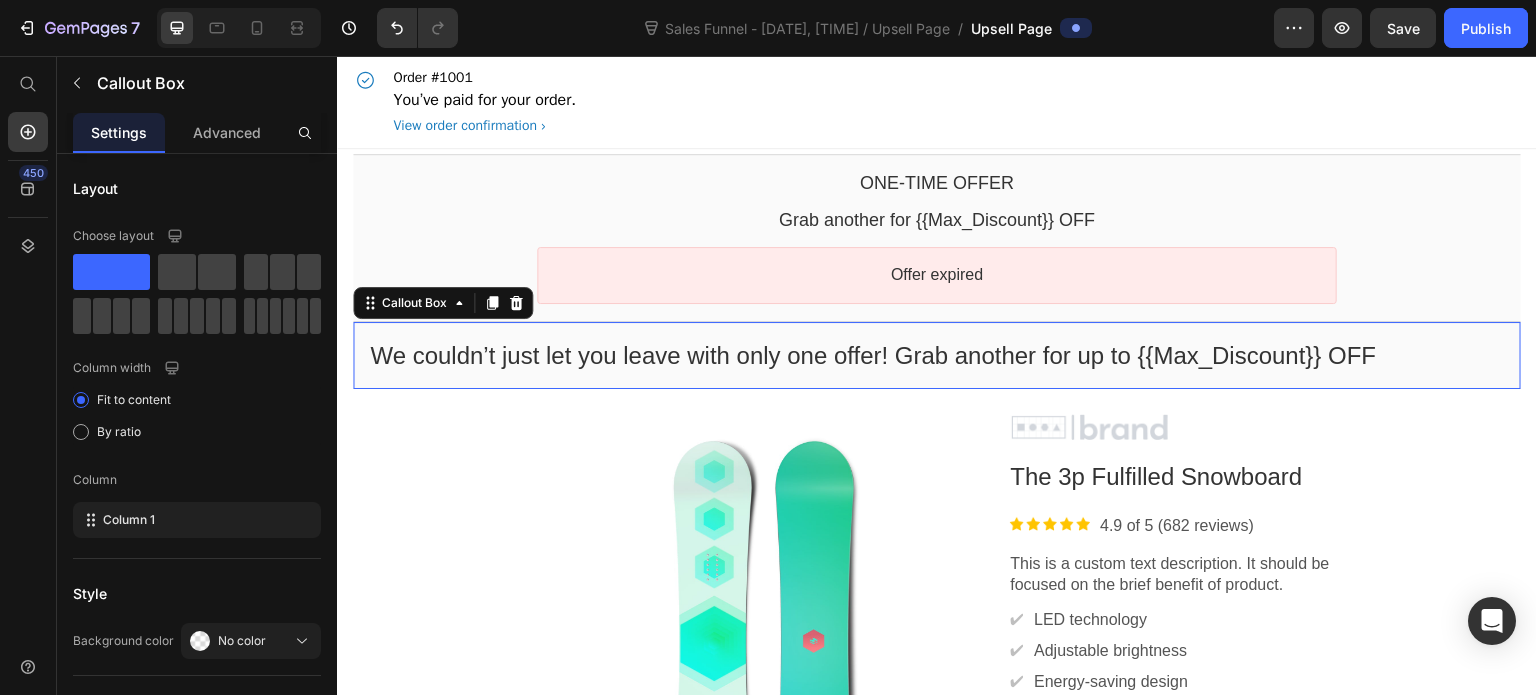 click on "One-time Offer Callout Text Grab another for {{Max_Discount}} OFF Callout Text Offer expired Countdown Timer Callout Box We couldn’t just let you leave with only one offer! Grab another for up to {{Max_Discount}} OFF Callout Text Callout Box   Section 1" at bounding box center [937, 271] 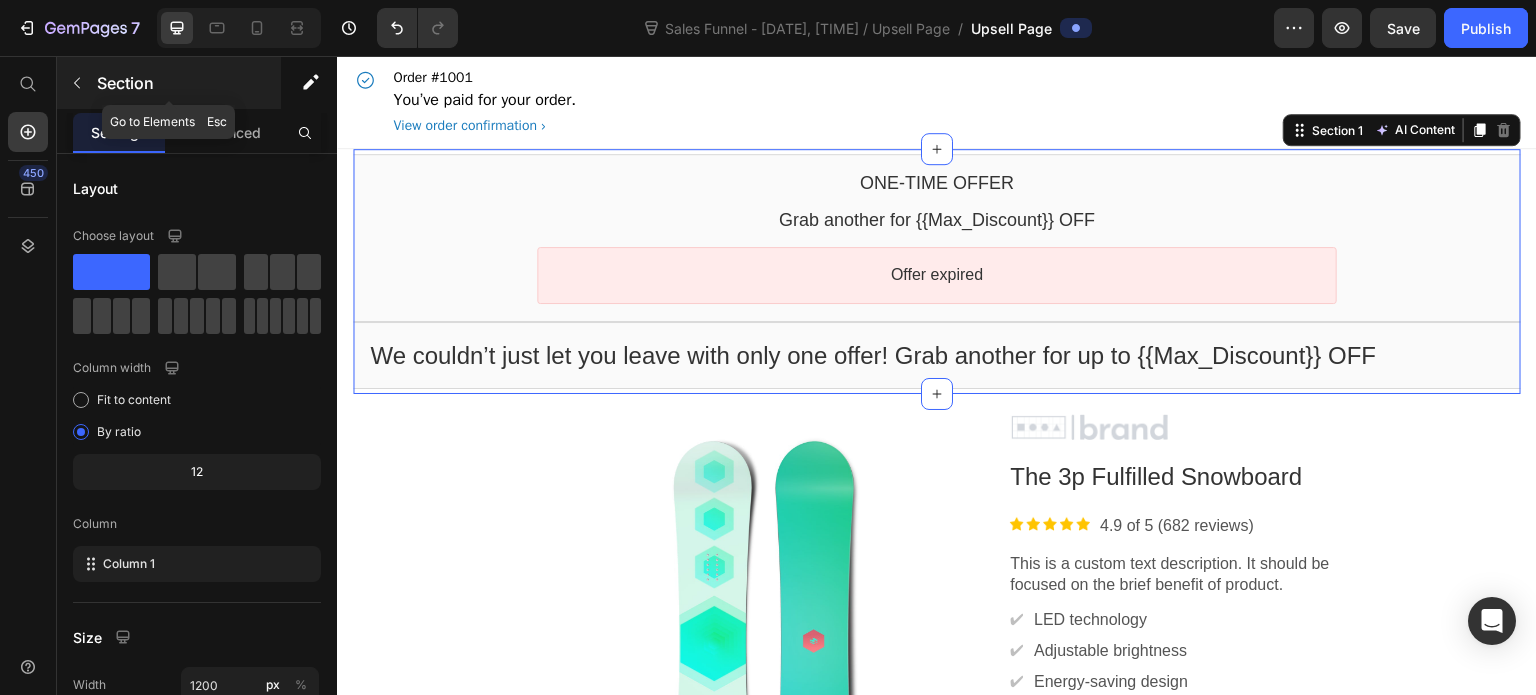 click 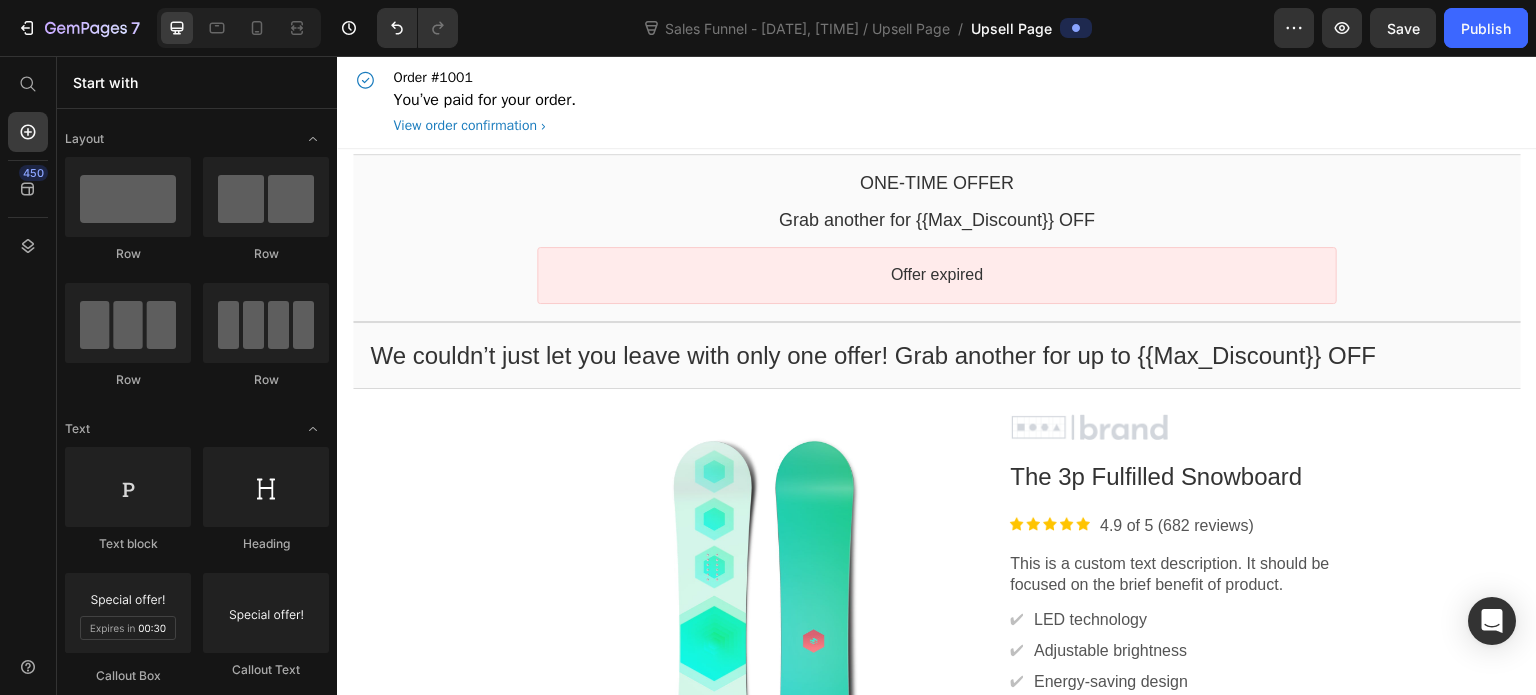 click on "Start with" at bounding box center (197, 82) 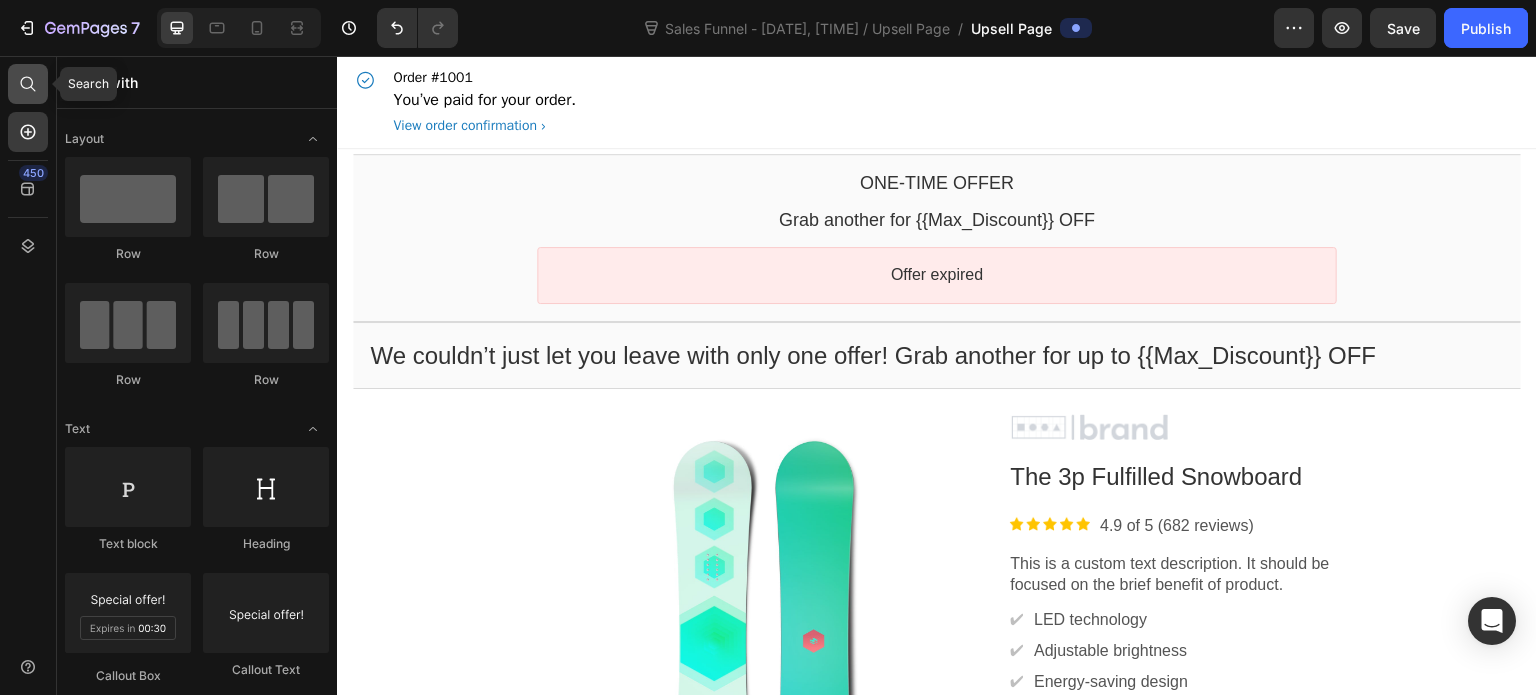 click 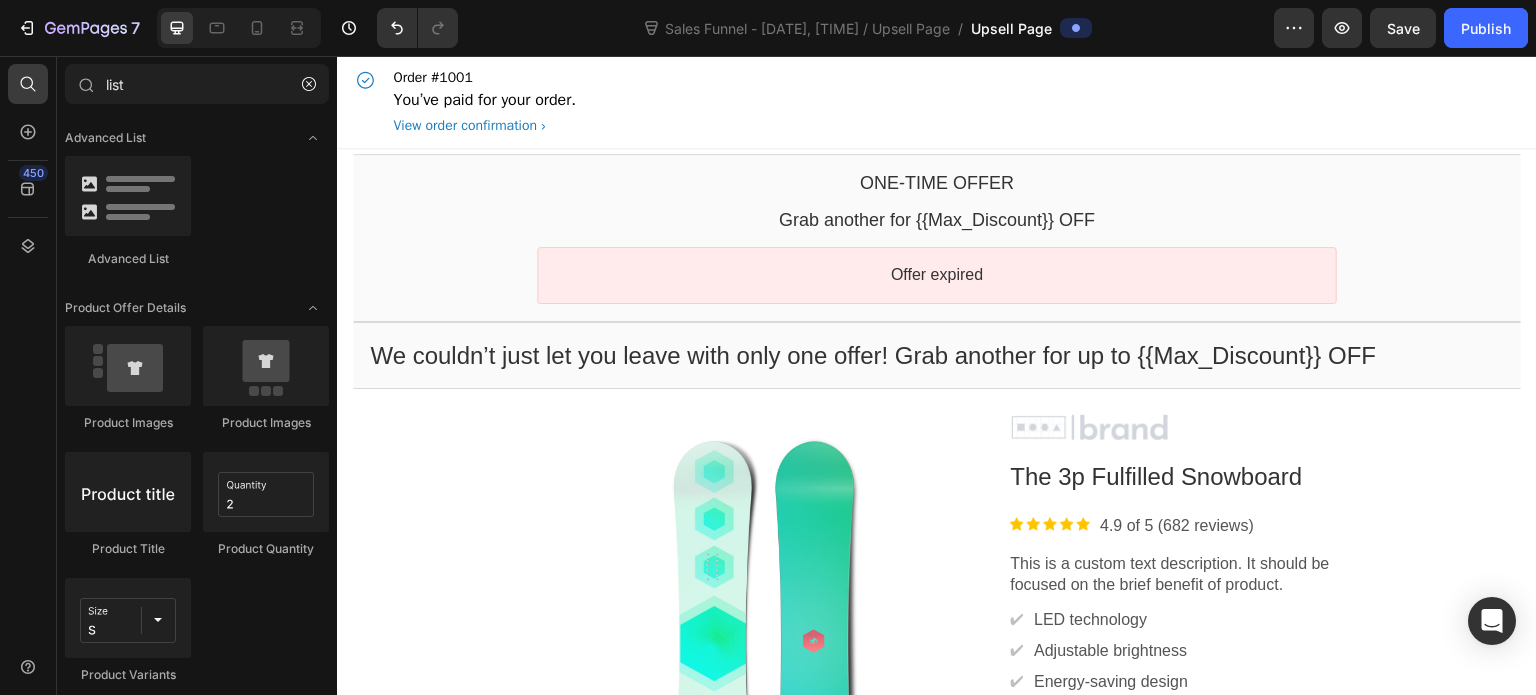 drag, startPoint x: 173, startPoint y: 75, endPoint x: 50, endPoint y: 81, distance: 123.146255 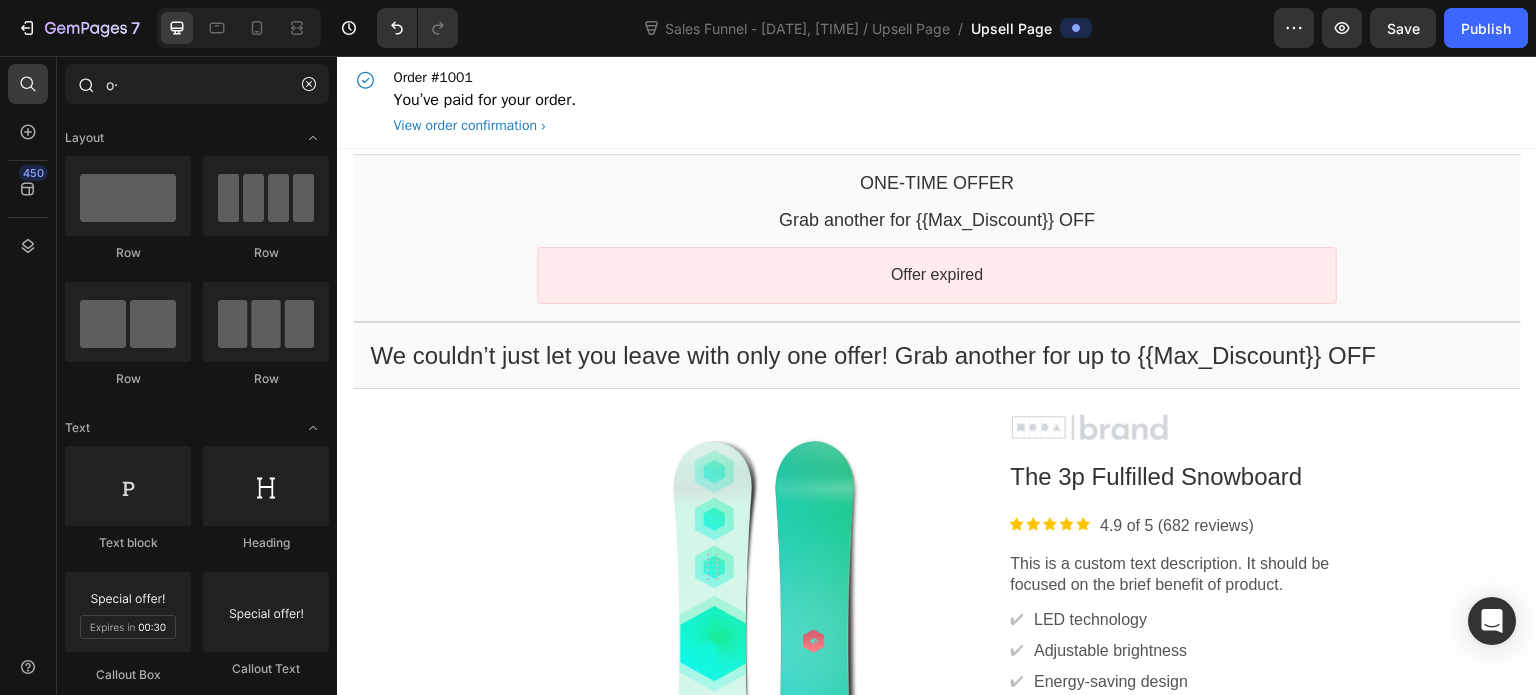 type on "o" 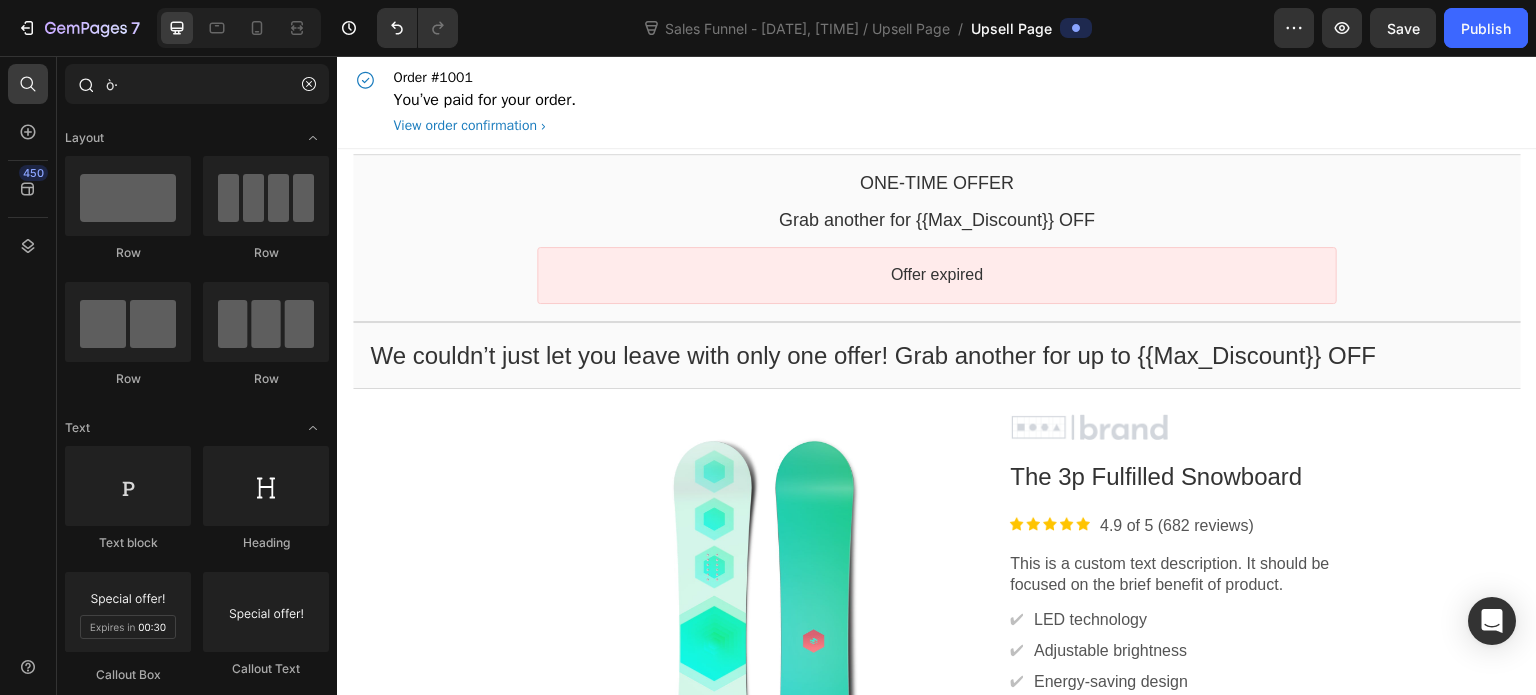 type on "ò" 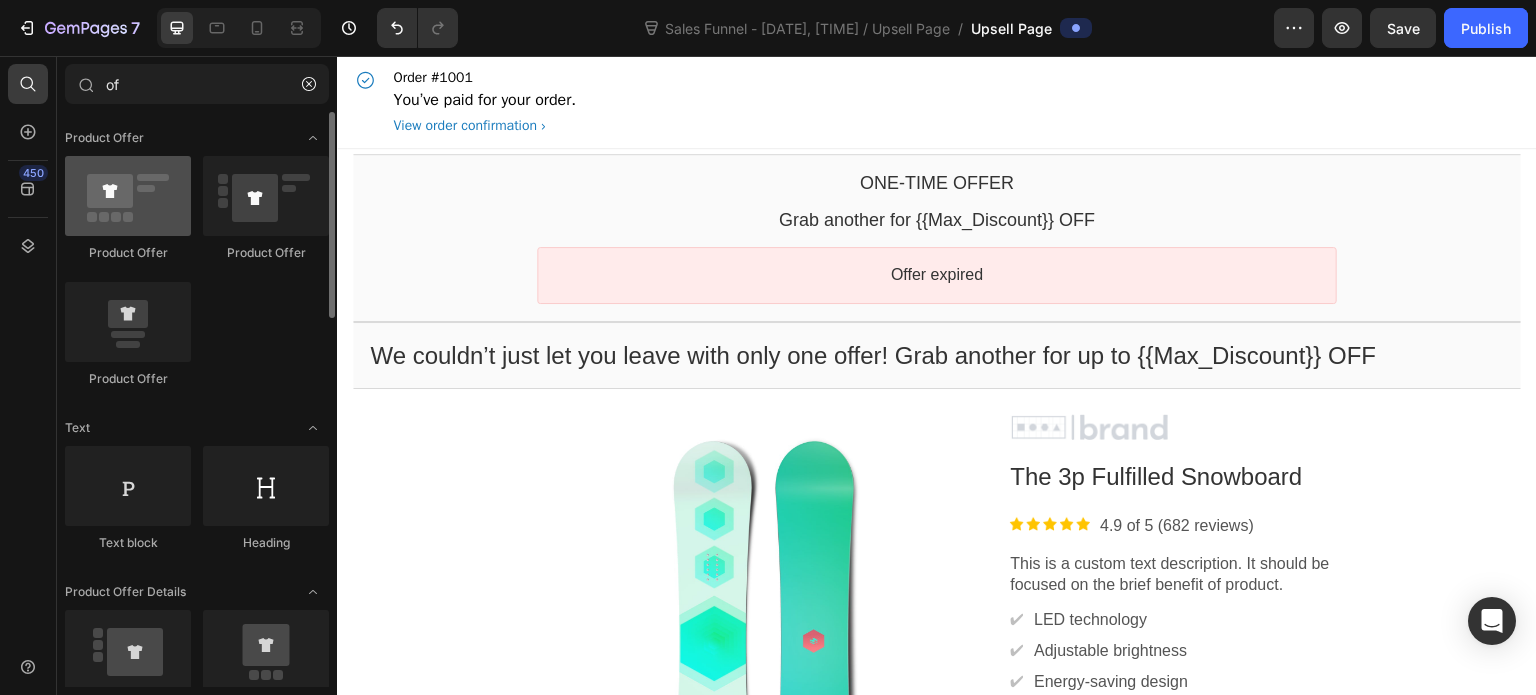type on "of" 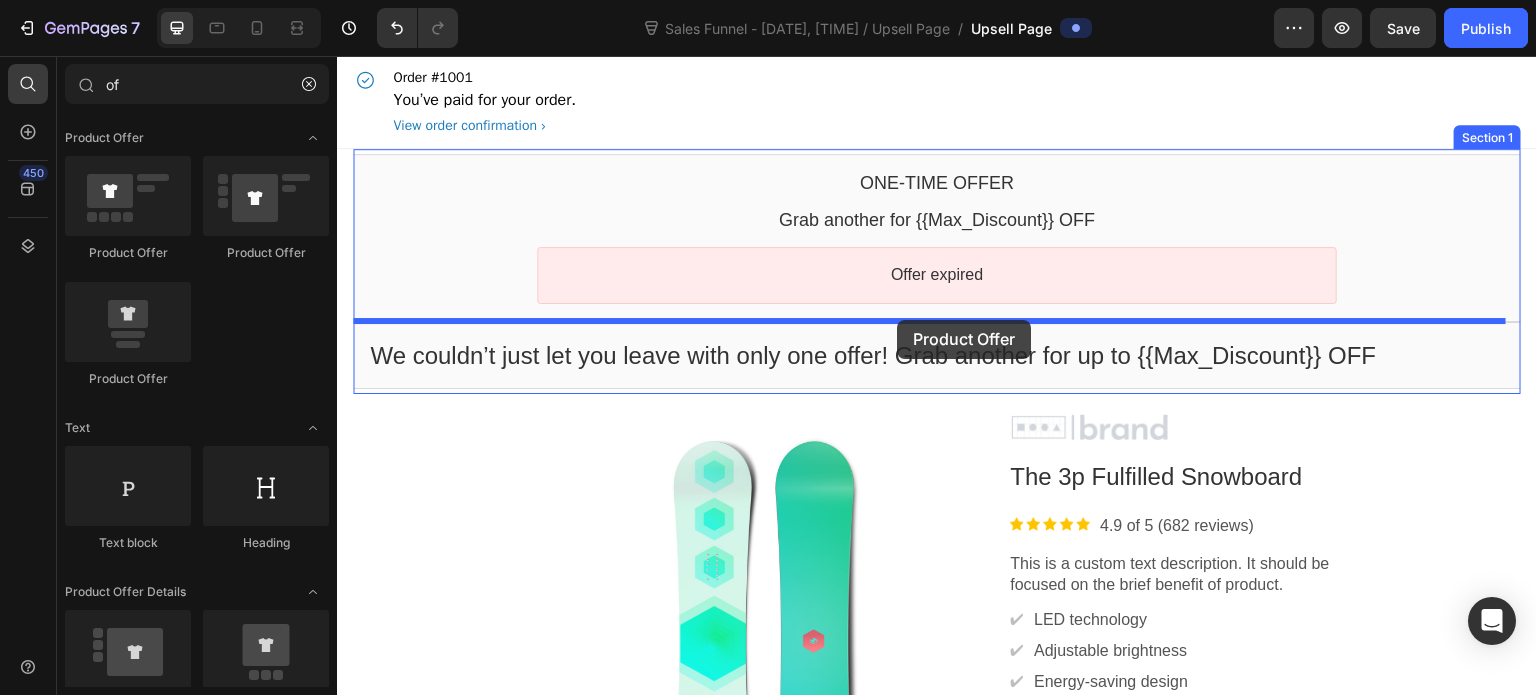 drag, startPoint x: 480, startPoint y: 246, endPoint x: 897, endPoint y: 320, distance: 423.51505 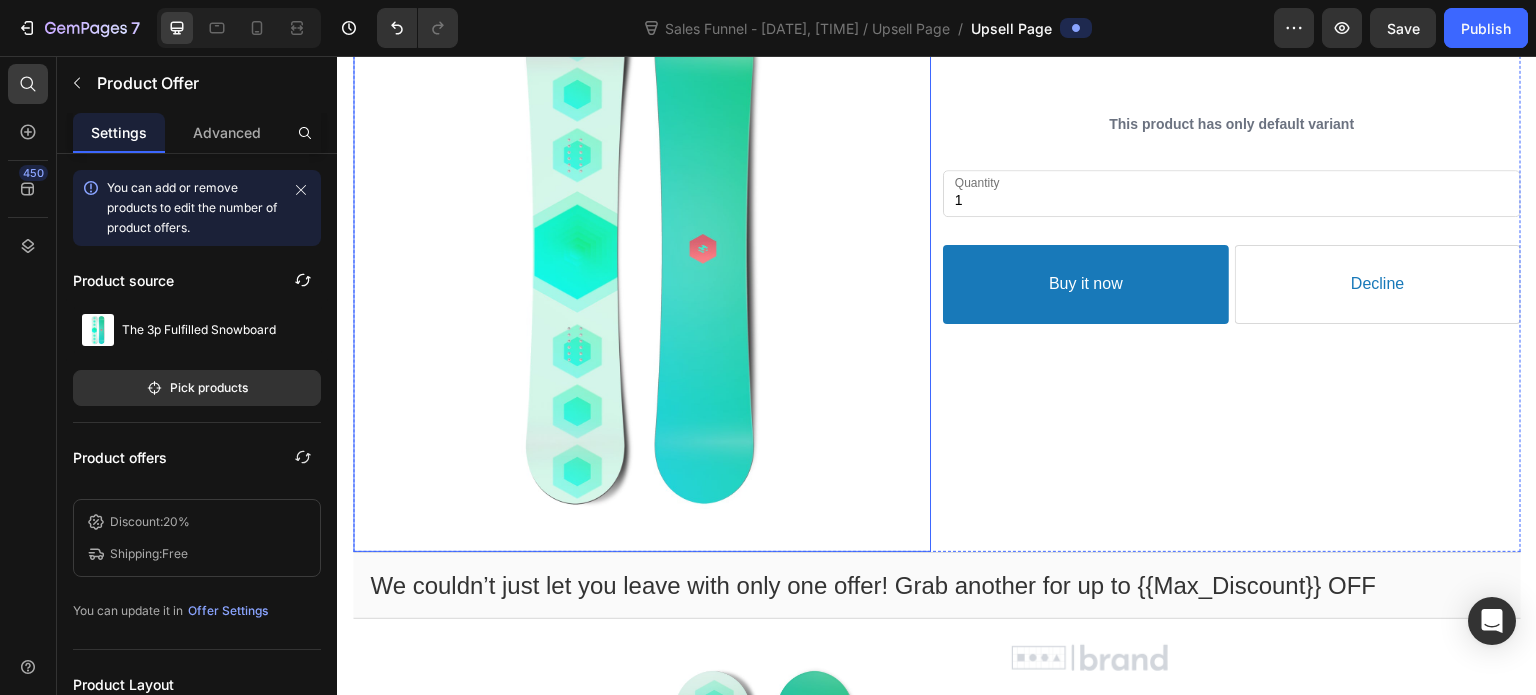 scroll, scrollTop: 200, scrollLeft: 0, axis: vertical 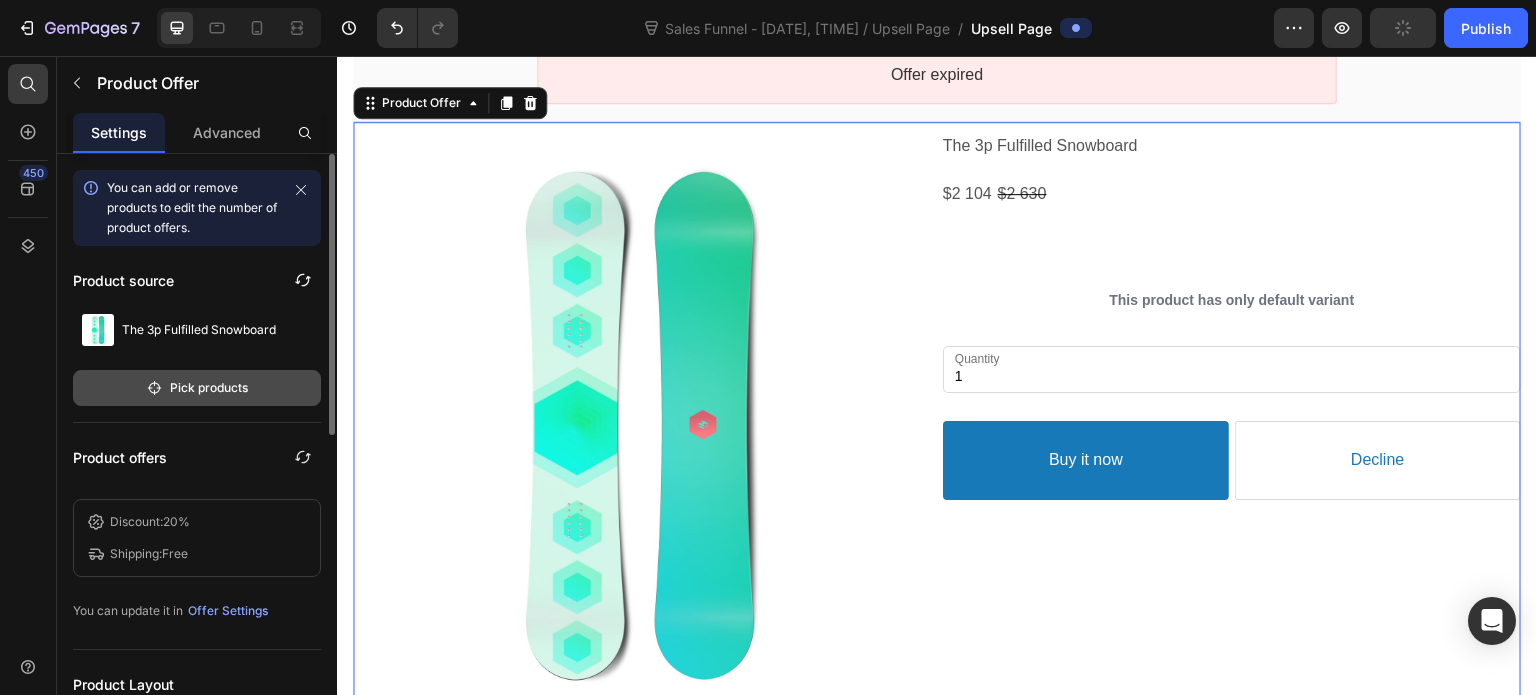 click on "Pick products" at bounding box center (197, 388) 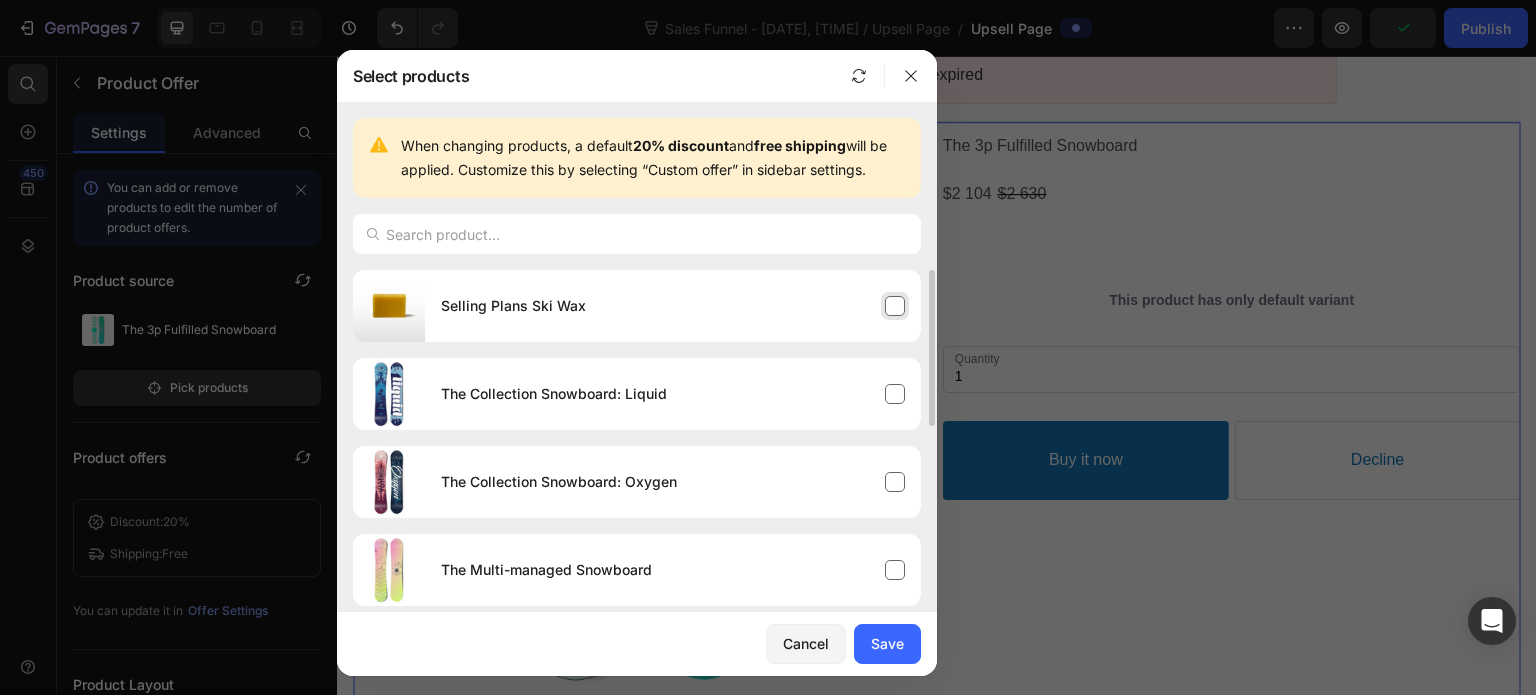 click on "Selling Plans Ski Wax" at bounding box center [673, 306] 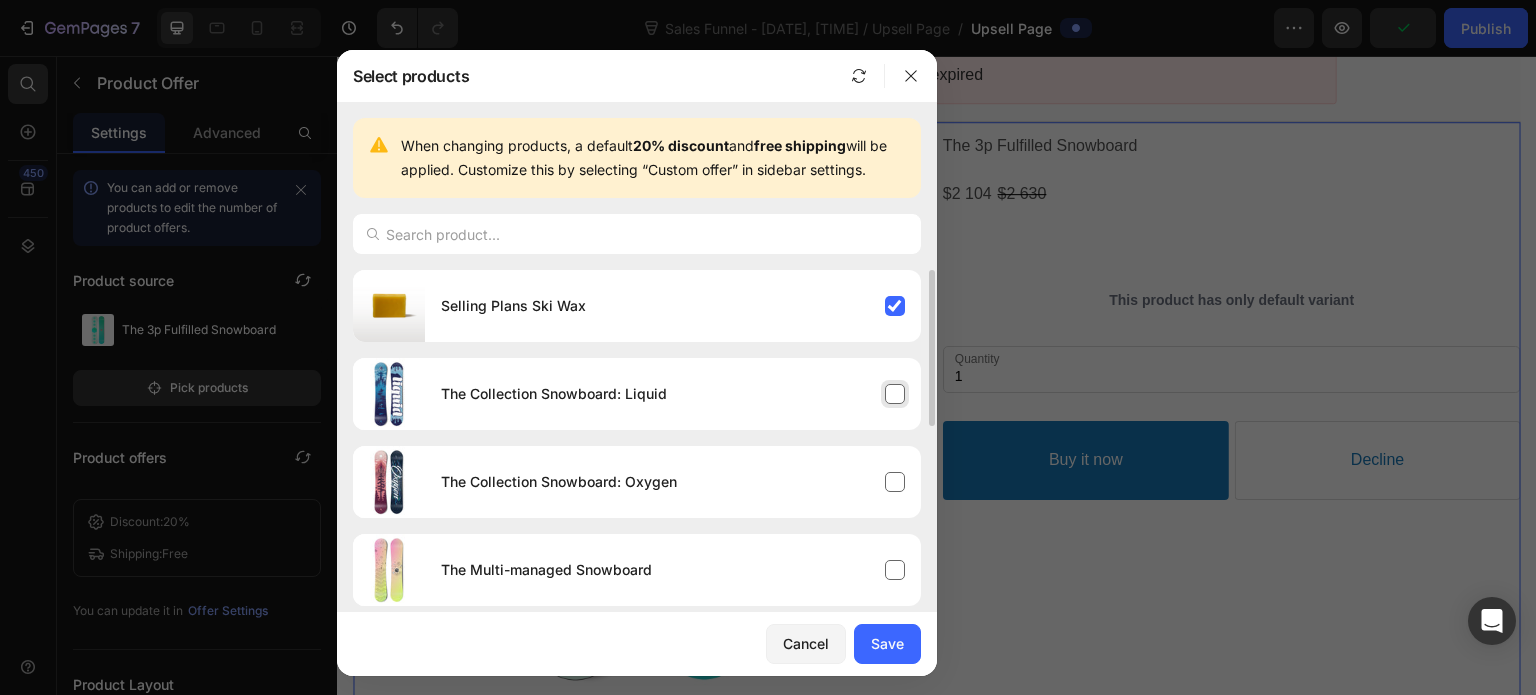click on "The Collection Snowboard: Liquid" at bounding box center [673, 394] 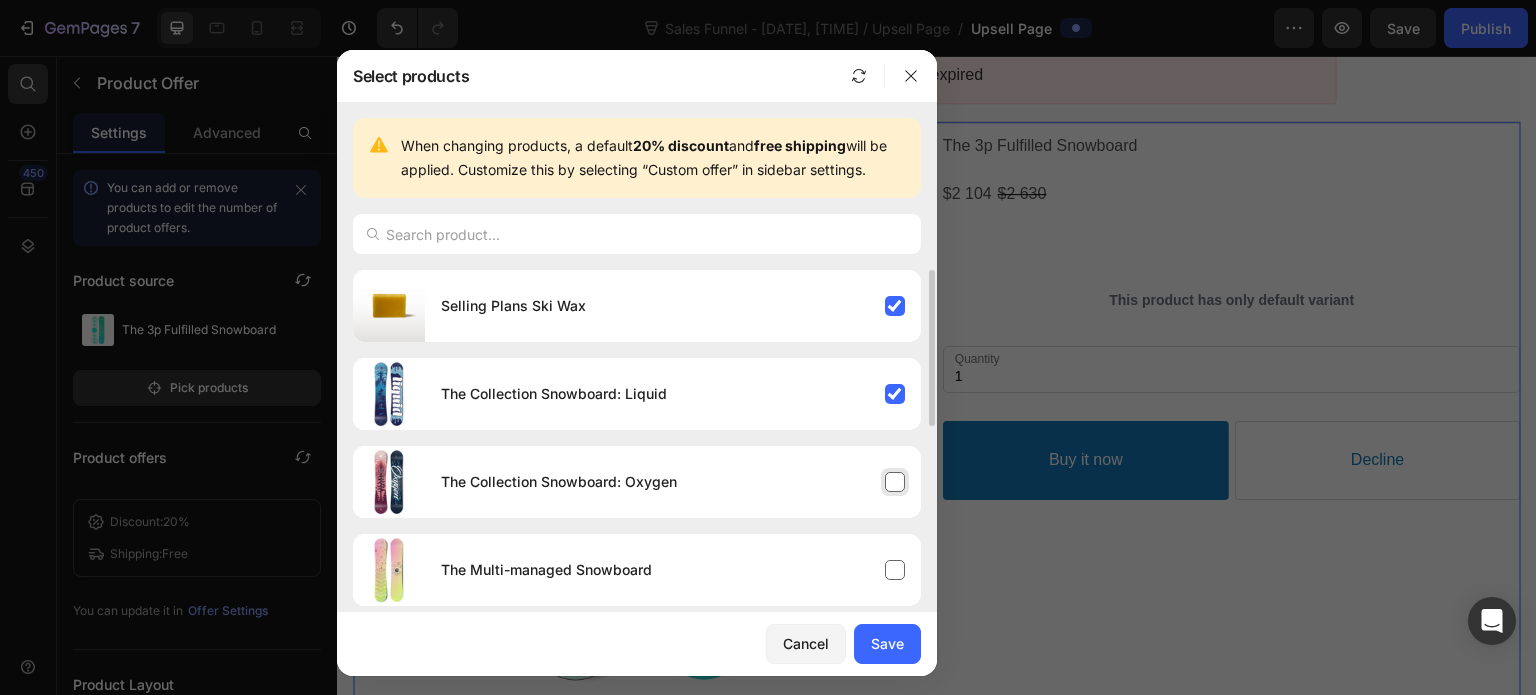 click on "The Collection Snowboard: Oxygen" at bounding box center (673, 482) 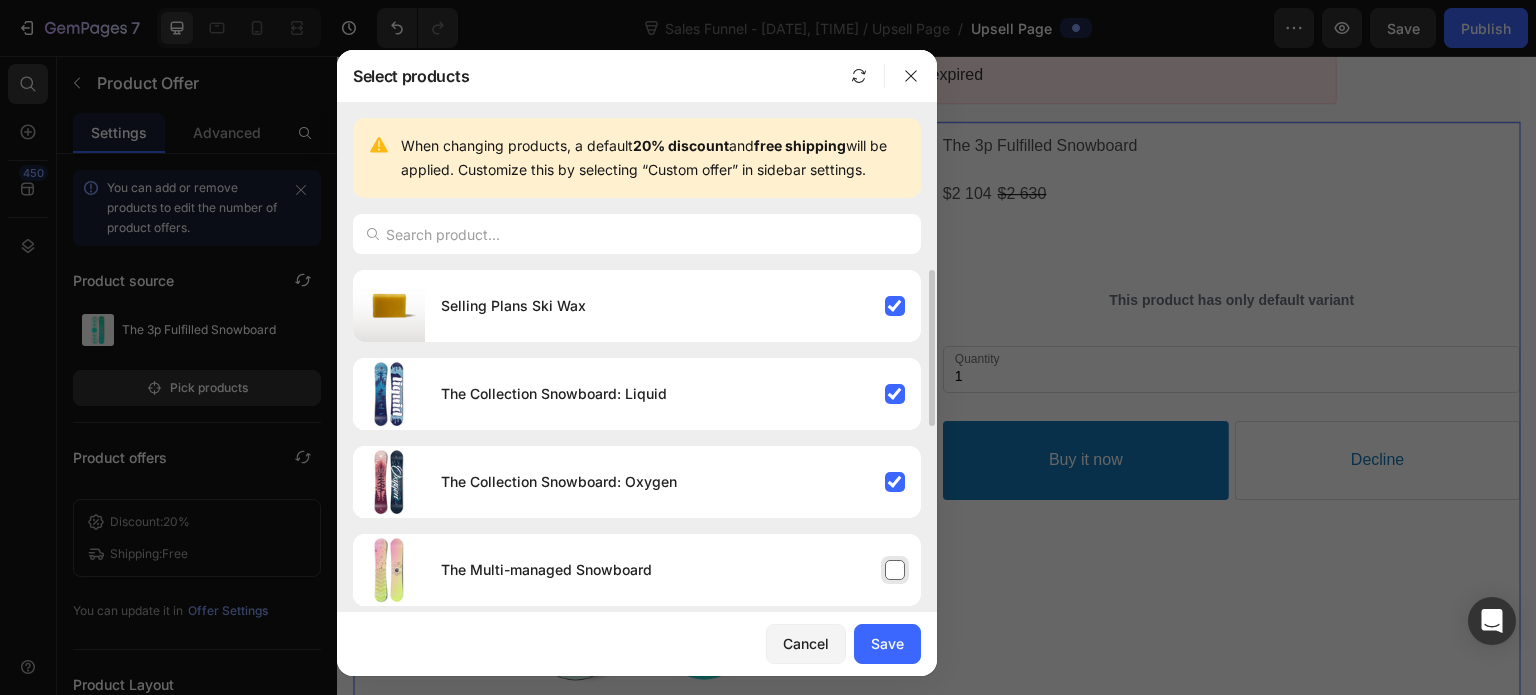 scroll, scrollTop: 200, scrollLeft: 0, axis: vertical 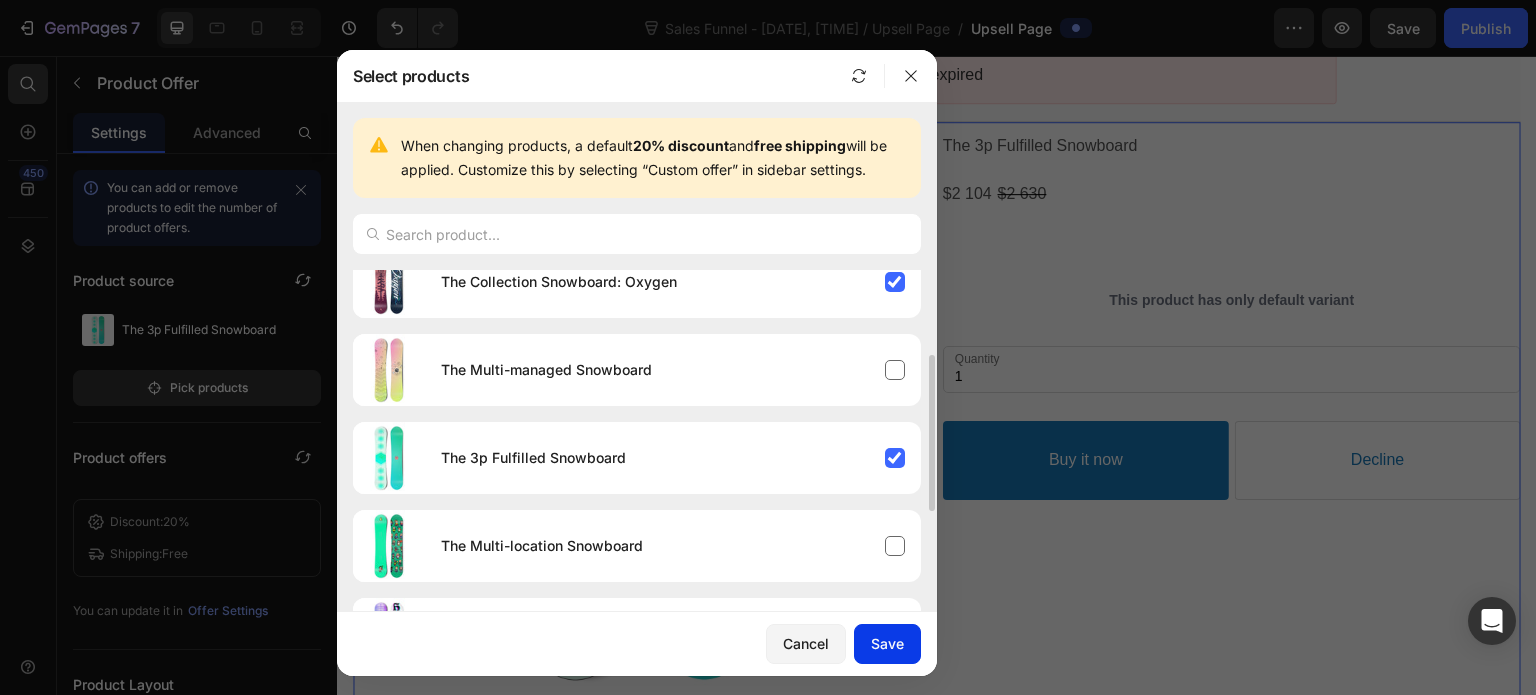 click on "Save" at bounding box center (887, 643) 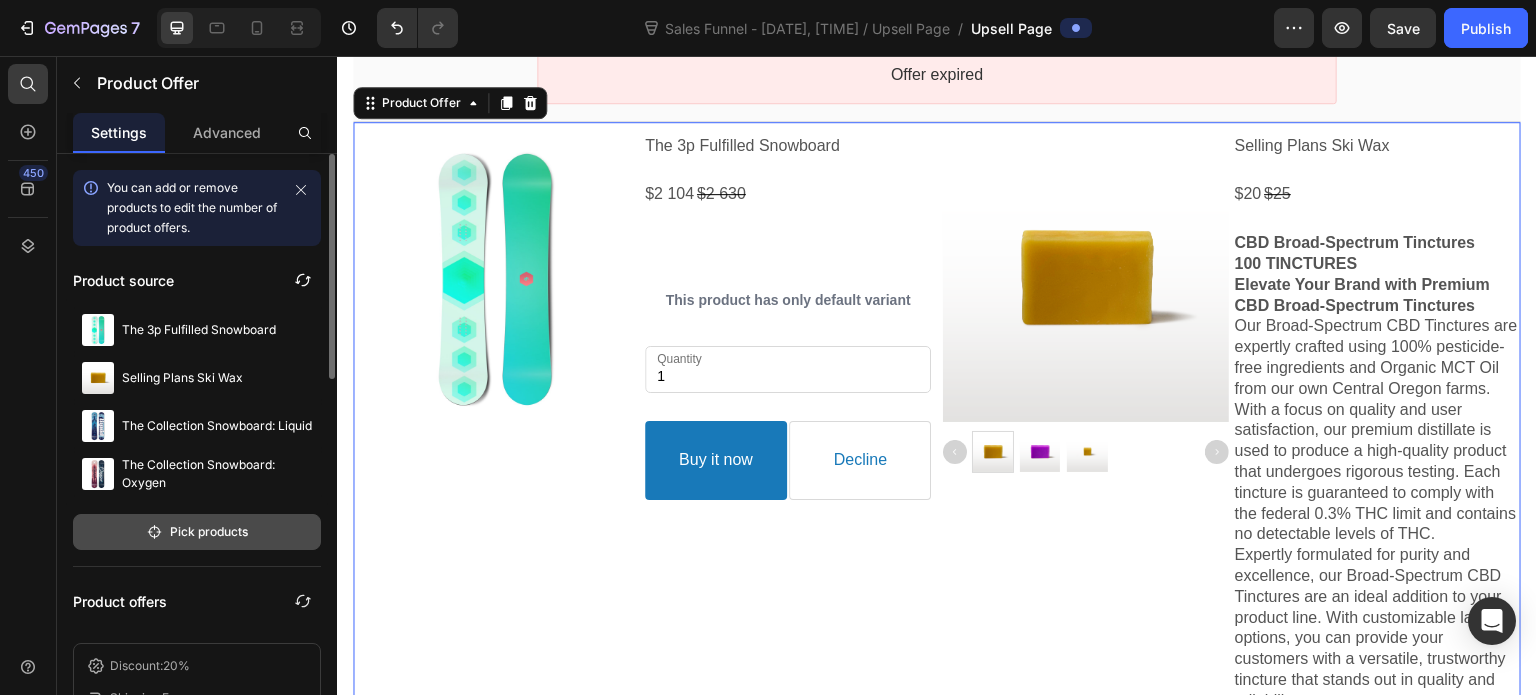 click on "Pick products" at bounding box center (197, 532) 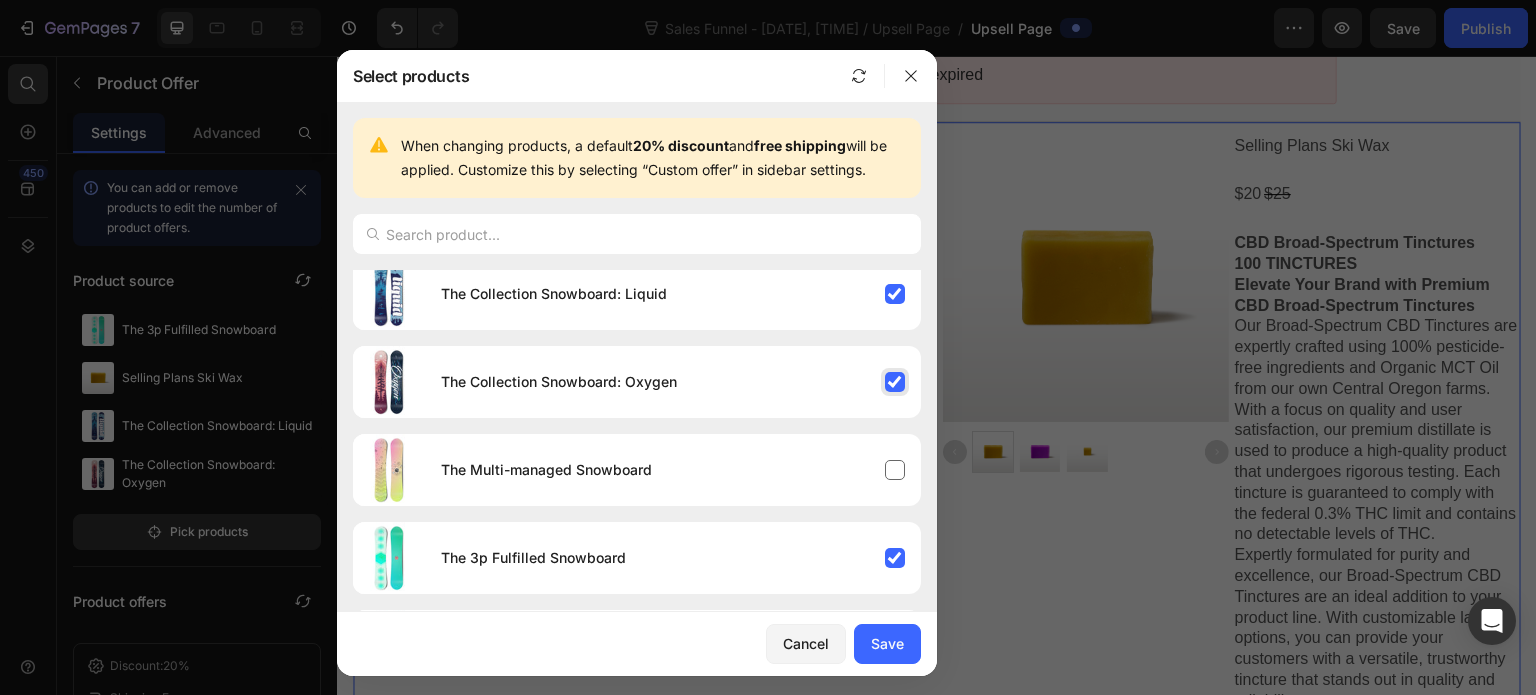 scroll, scrollTop: 600, scrollLeft: 0, axis: vertical 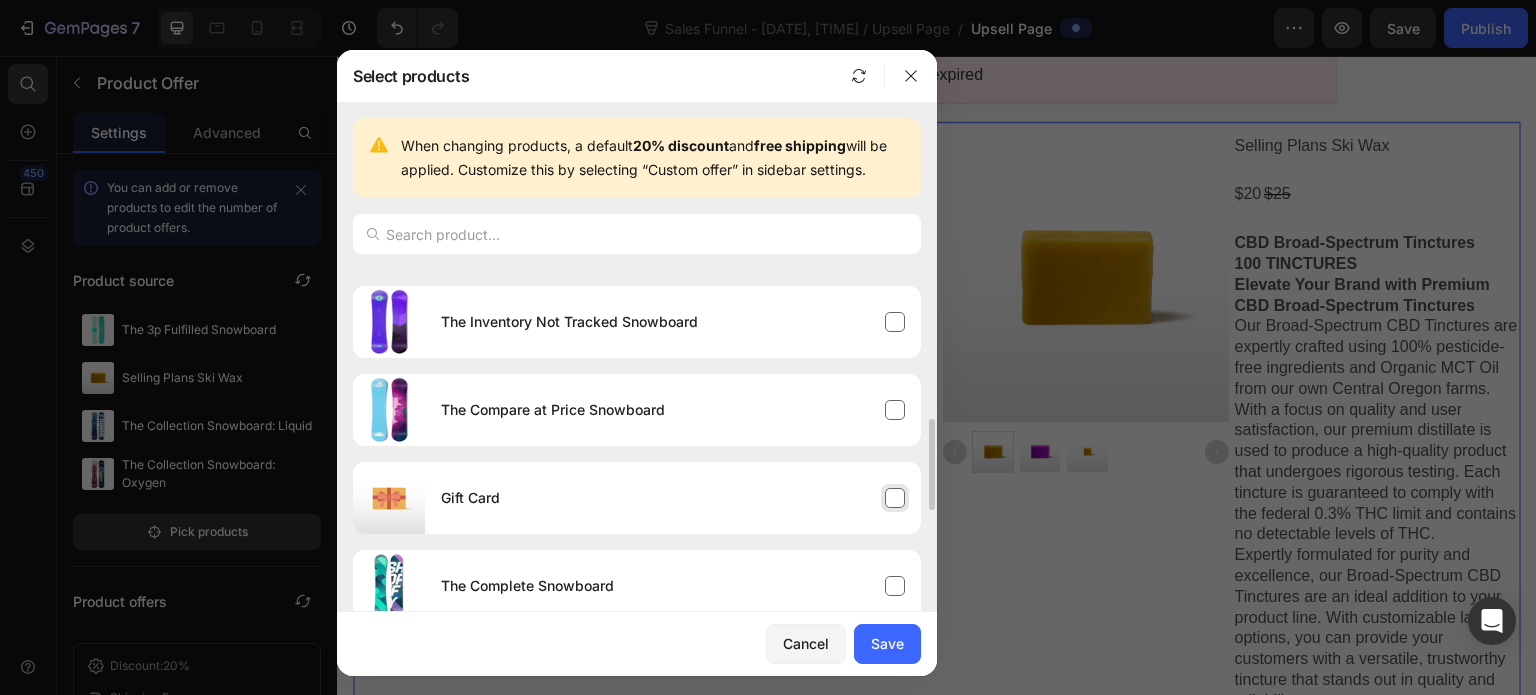 click on "Gift Card" at bounding box center (673, 498) 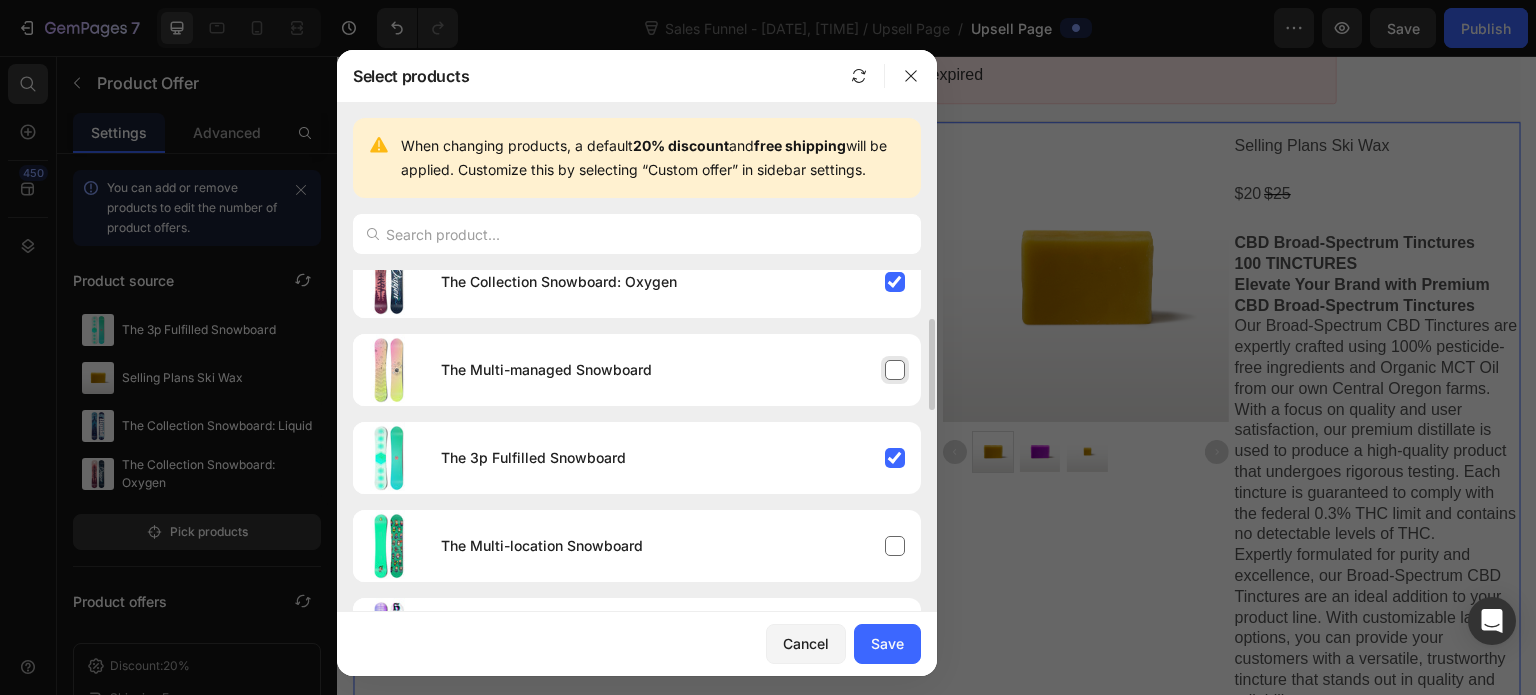 scroll, scrollTop: 0, scrollLeft: 0, axis: both 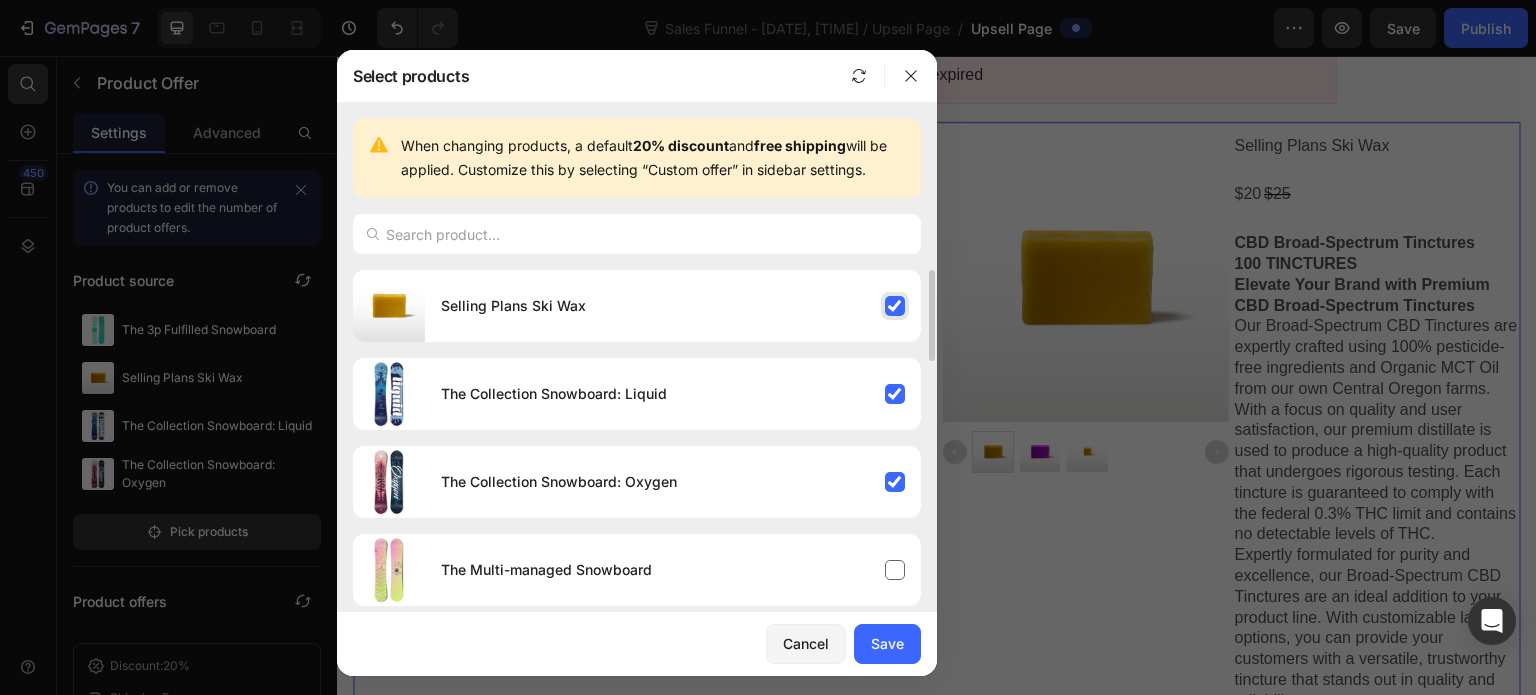 click on "Selling Plans Ski Wax" at bounding box center (673, 306) 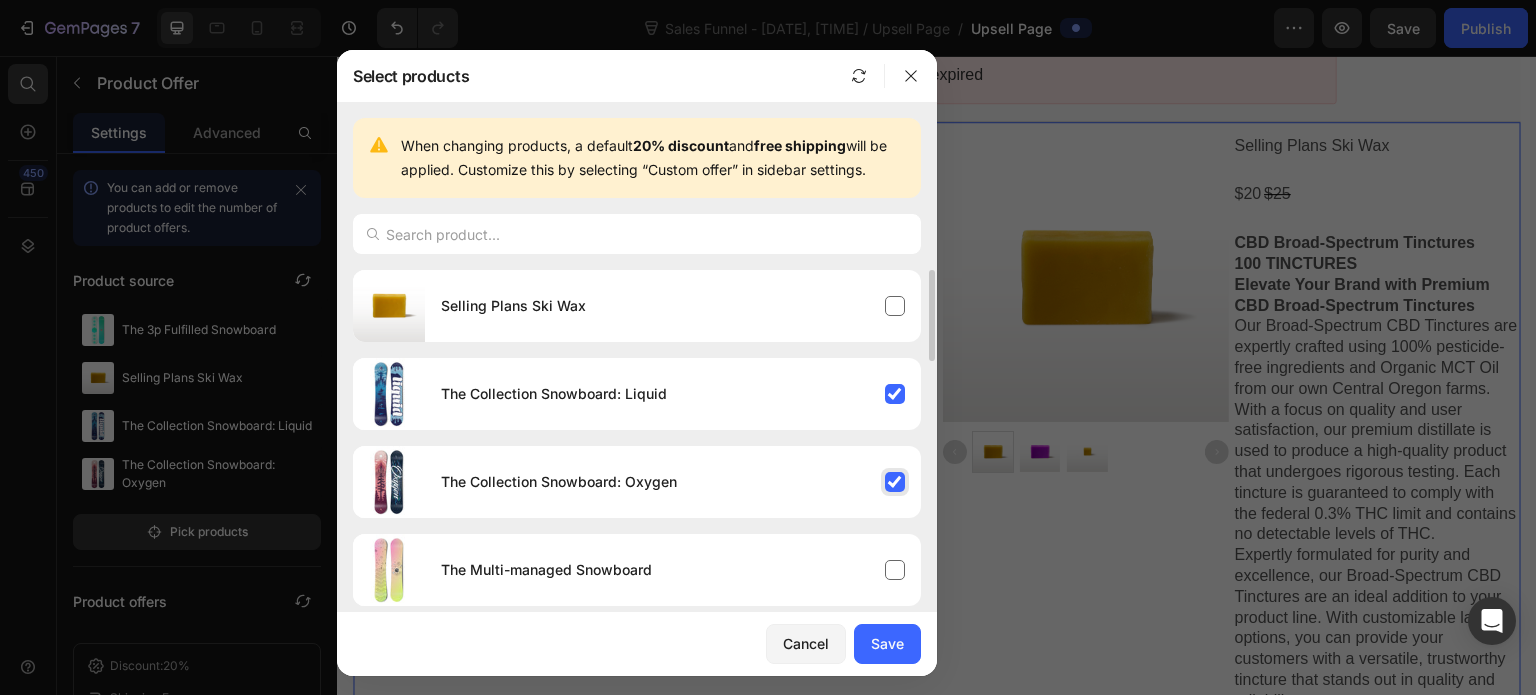 click on "The Collection Snowboard: Oxygen" at bounding box center [673, 482] 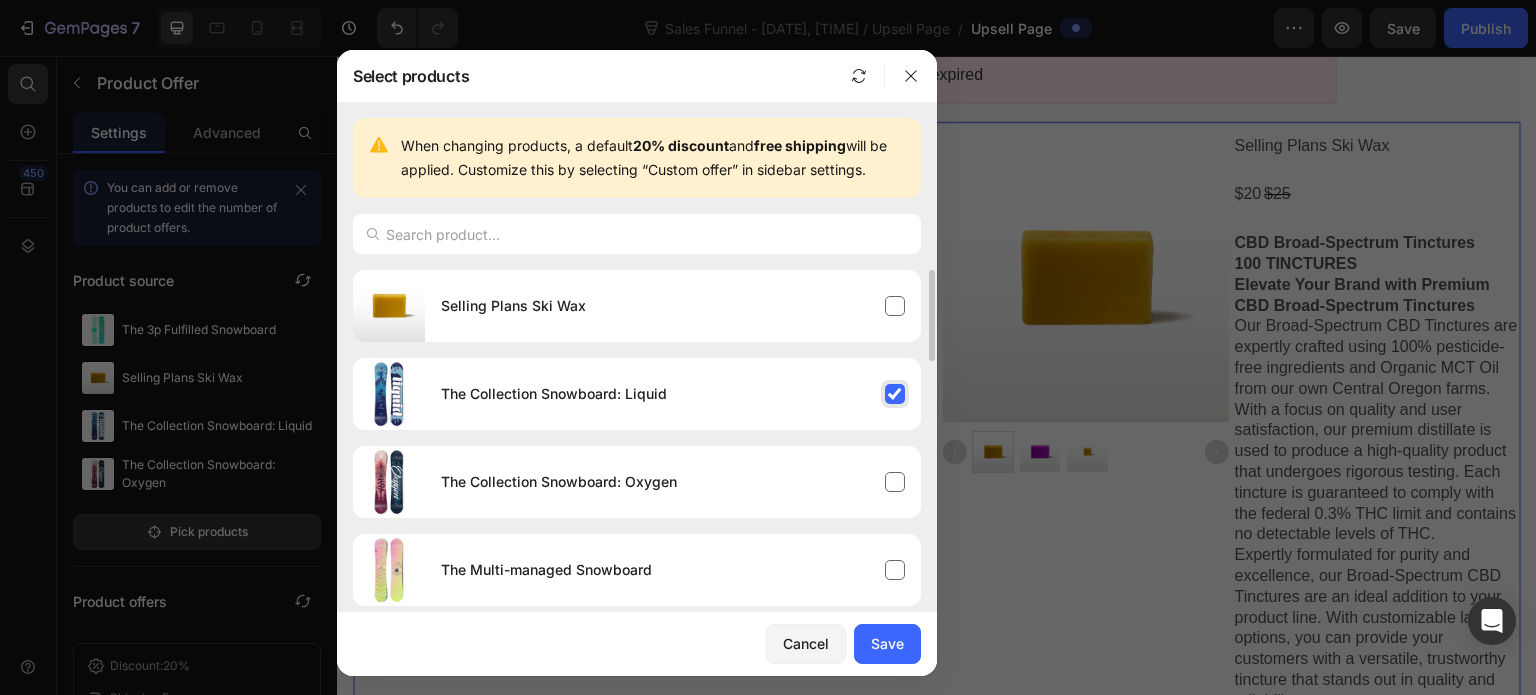 click on "The Collection Snowboard: Liquid" at bounding box center [673, 394] 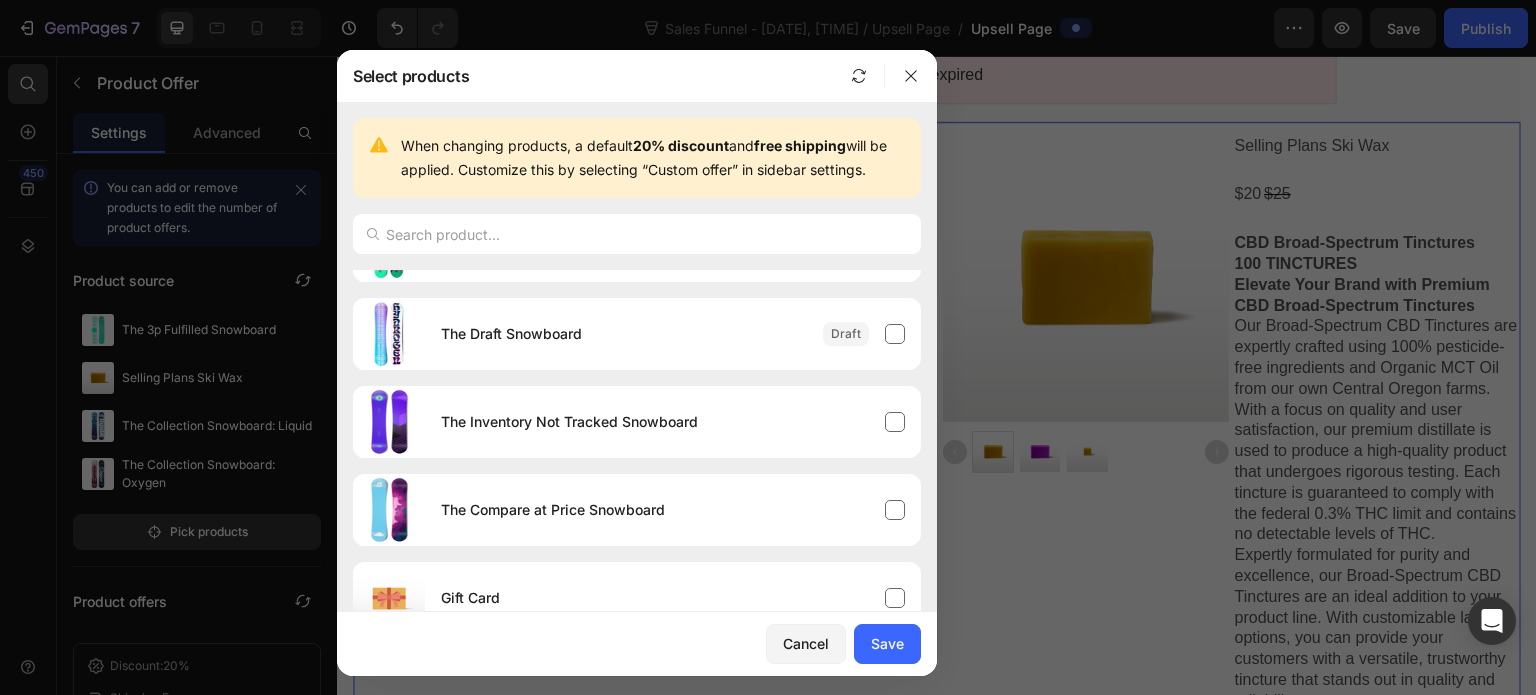 scroll, scrollTop: 900, scrollLeft: 0, axis: vertical 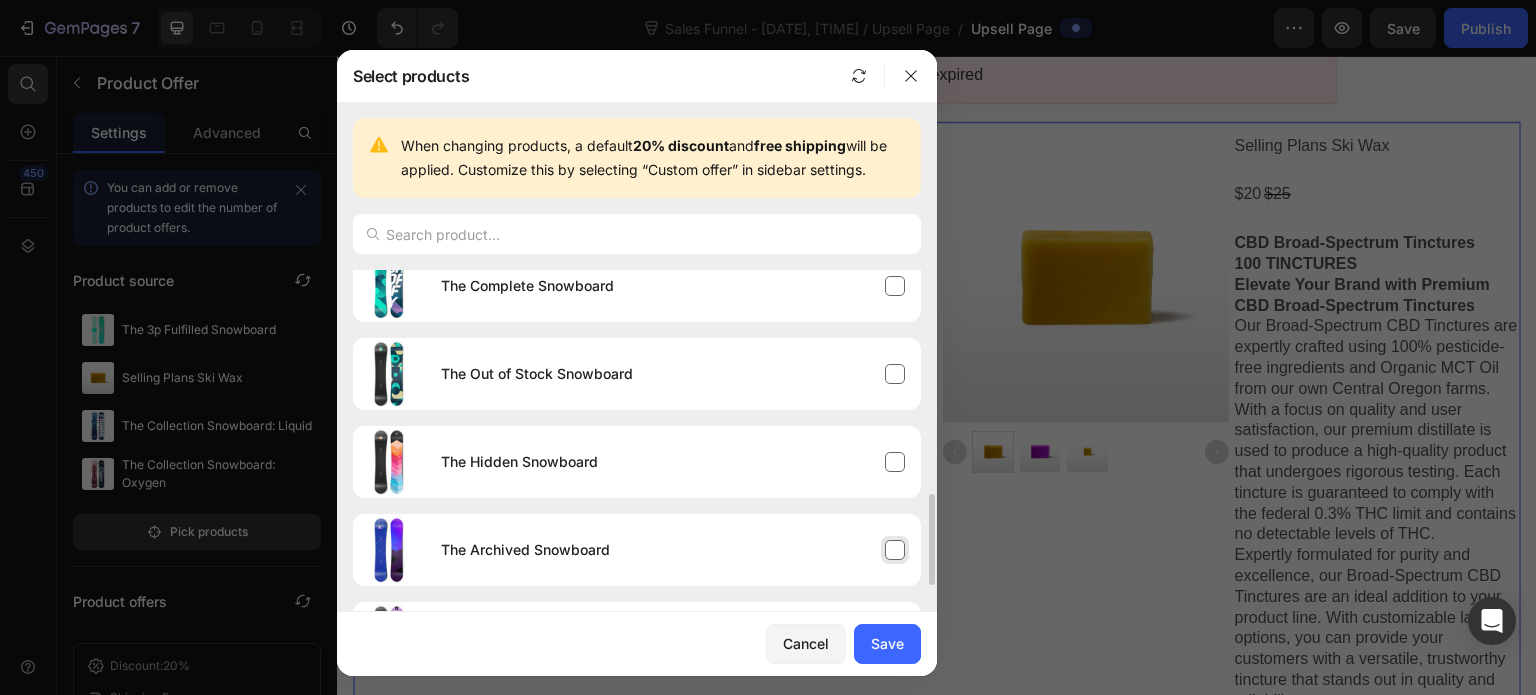 click on "The Archived Snowboard" at bounding box center [673, 550] 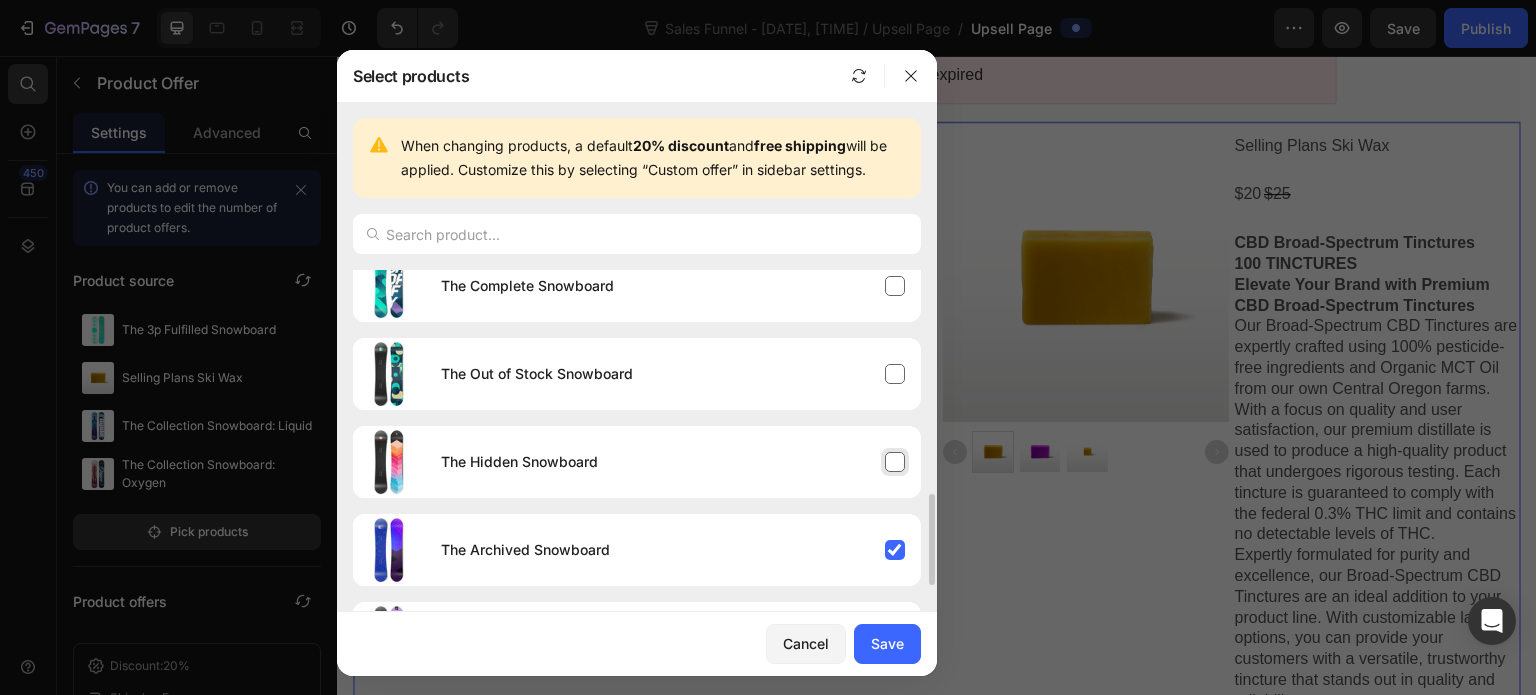 click on "The Hidden Snowboard" at bounding box center [673, 462] 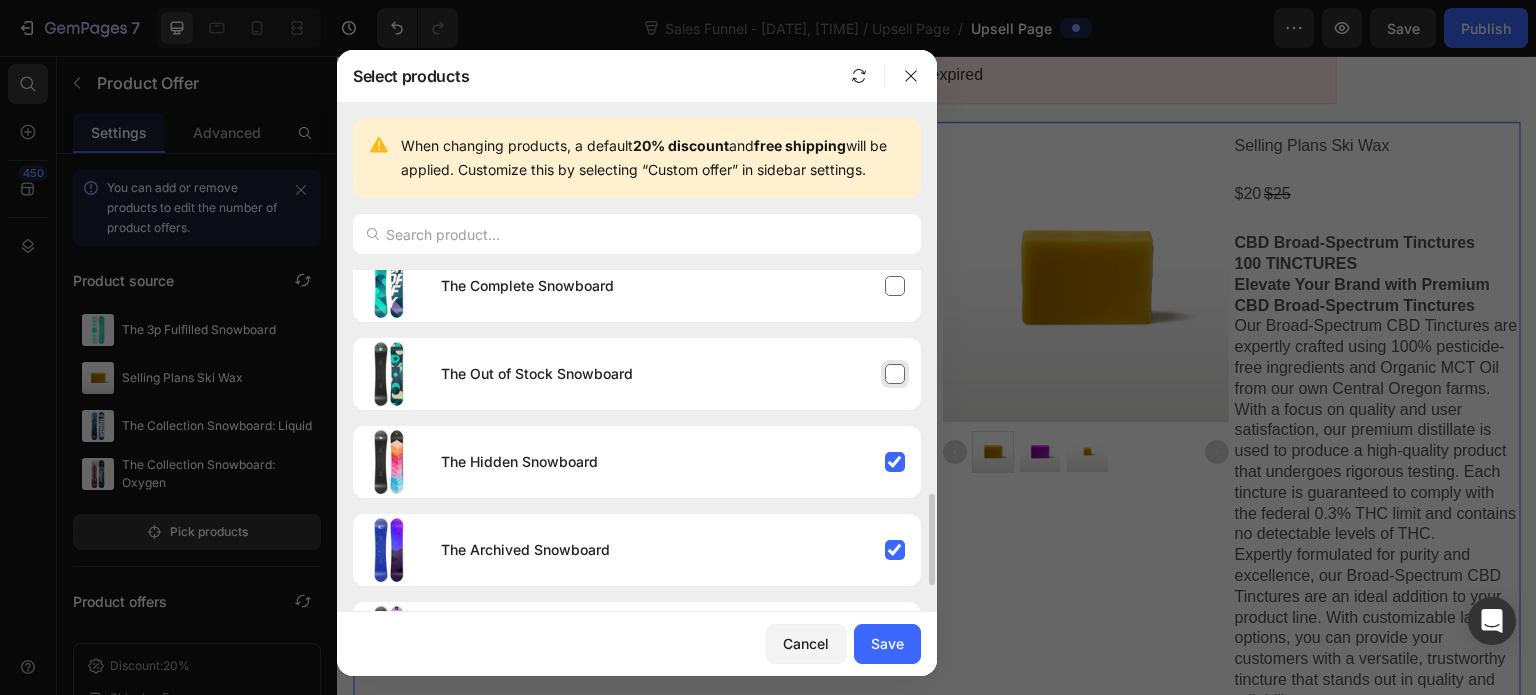 click on "The Out of Stock Snowboard" at bounding box center (673, 374) 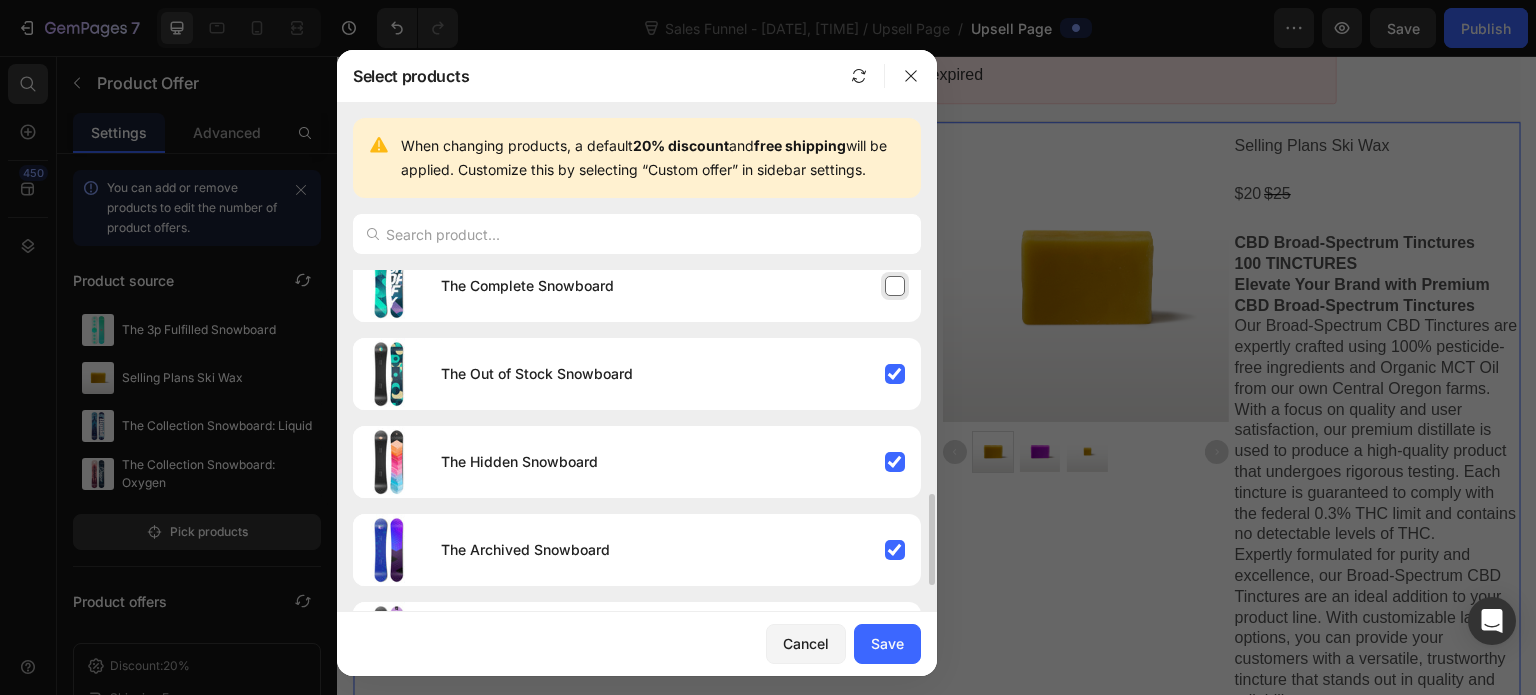 click on "The Complete Snowboard" at bounding box center [673, 286] 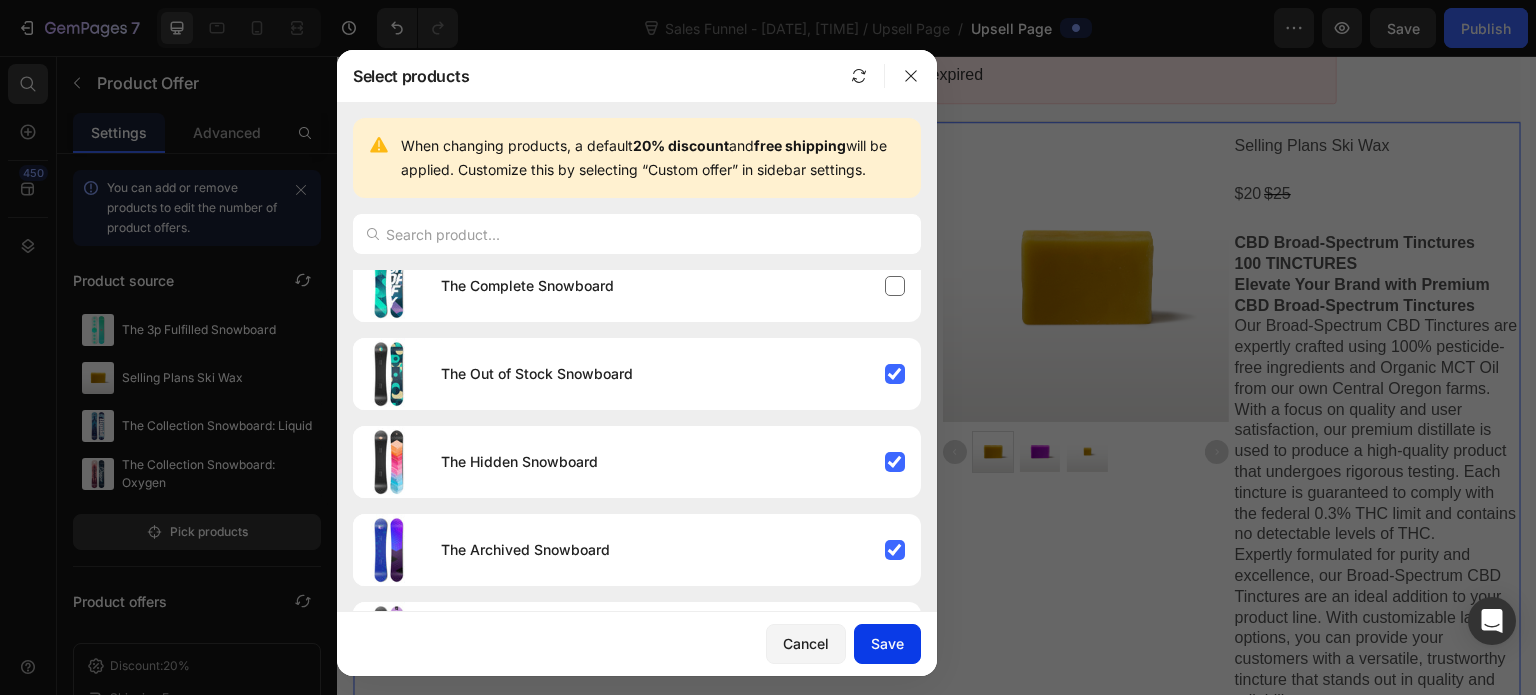 click on "Save" 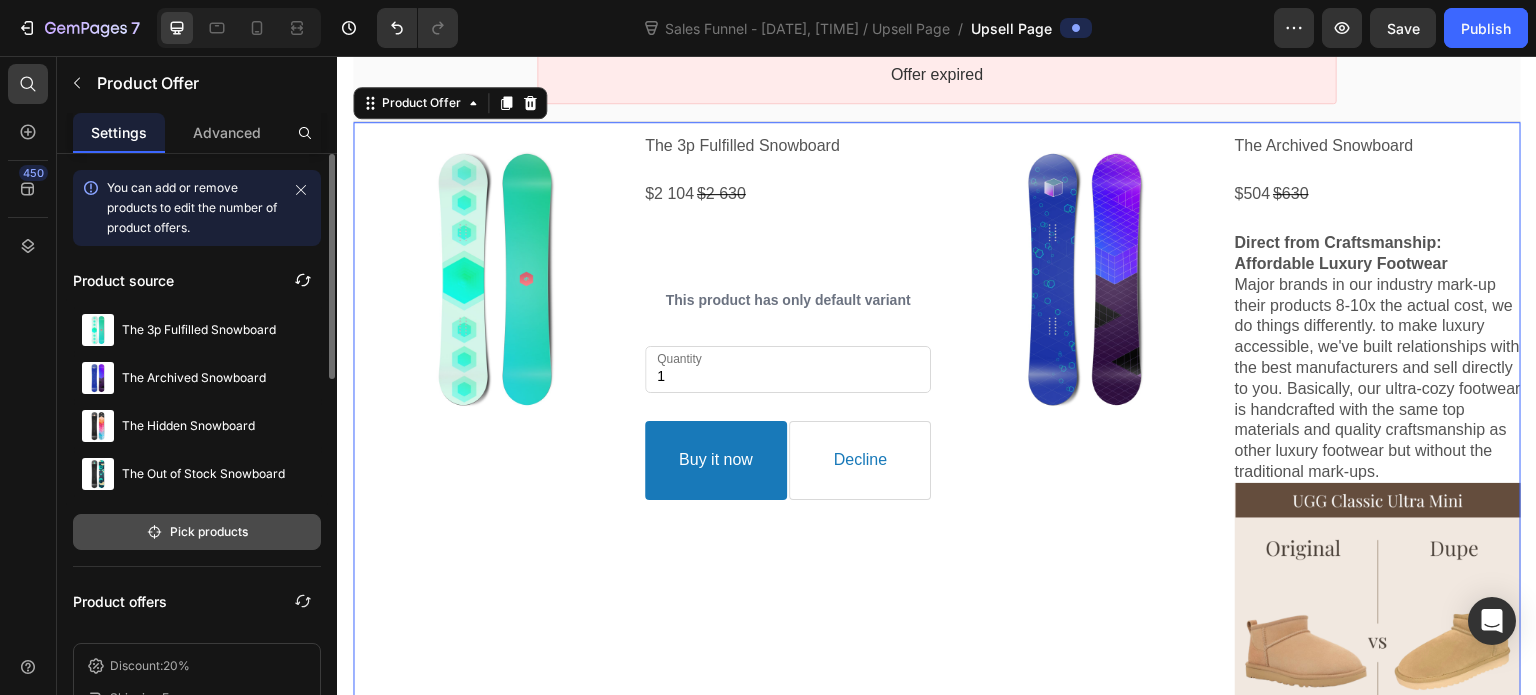 click on "Pick products" at bounding box center [197, 532] 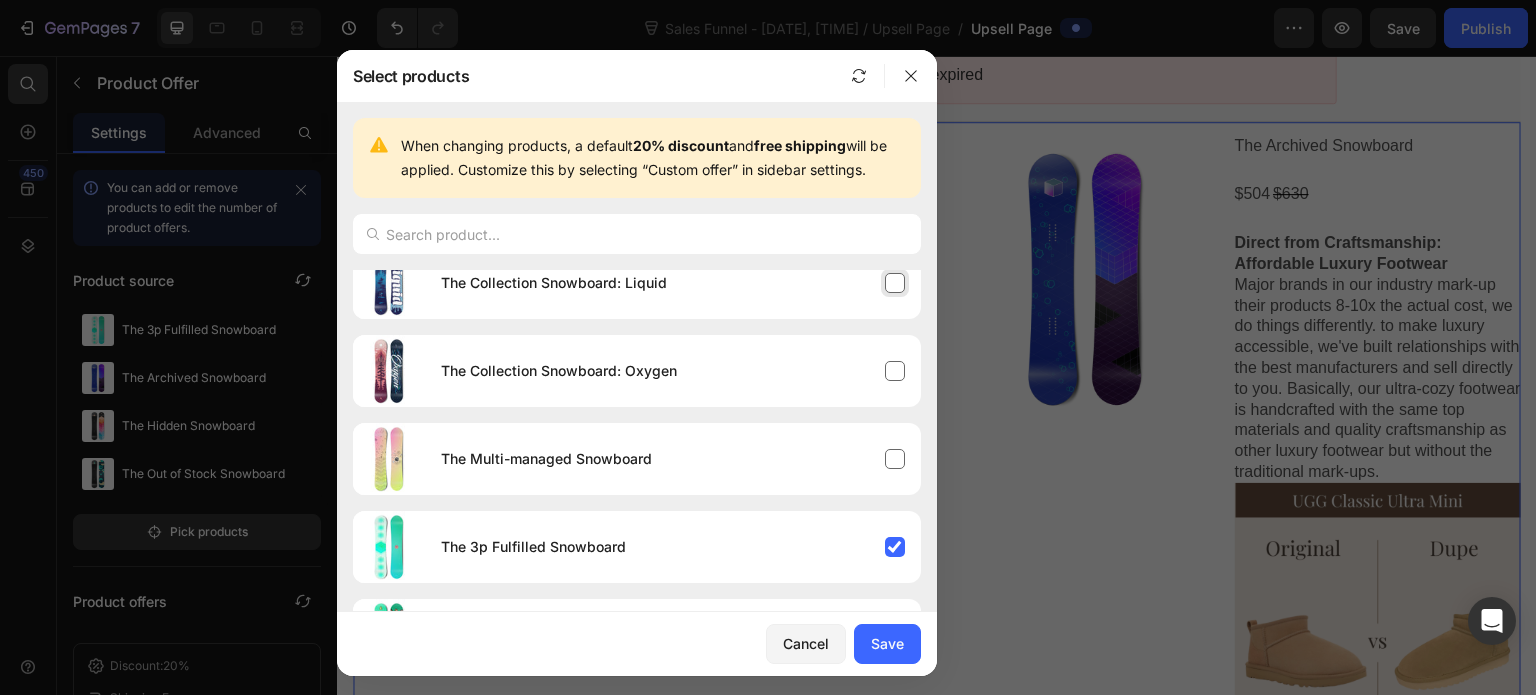 scroll, scrollTop: 0, scrollLeft: 0, axis: both 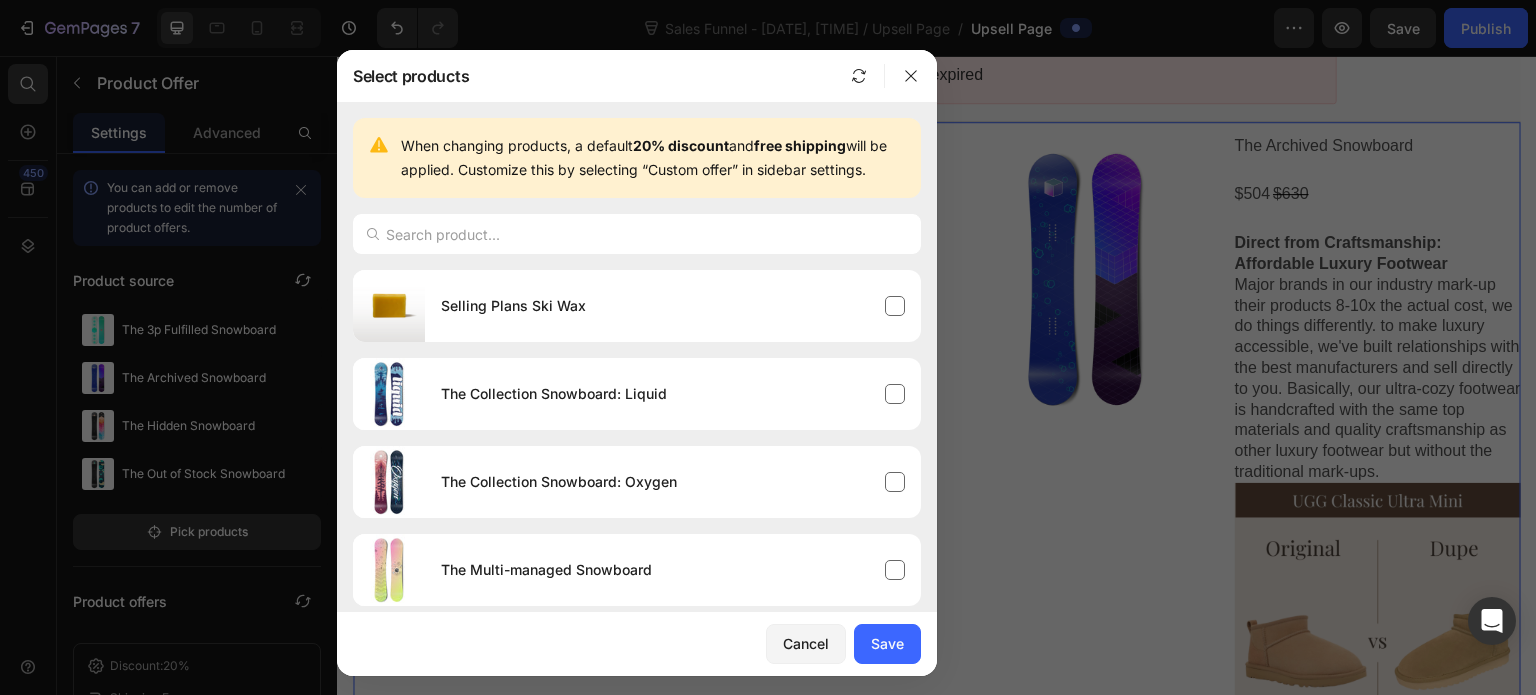 type 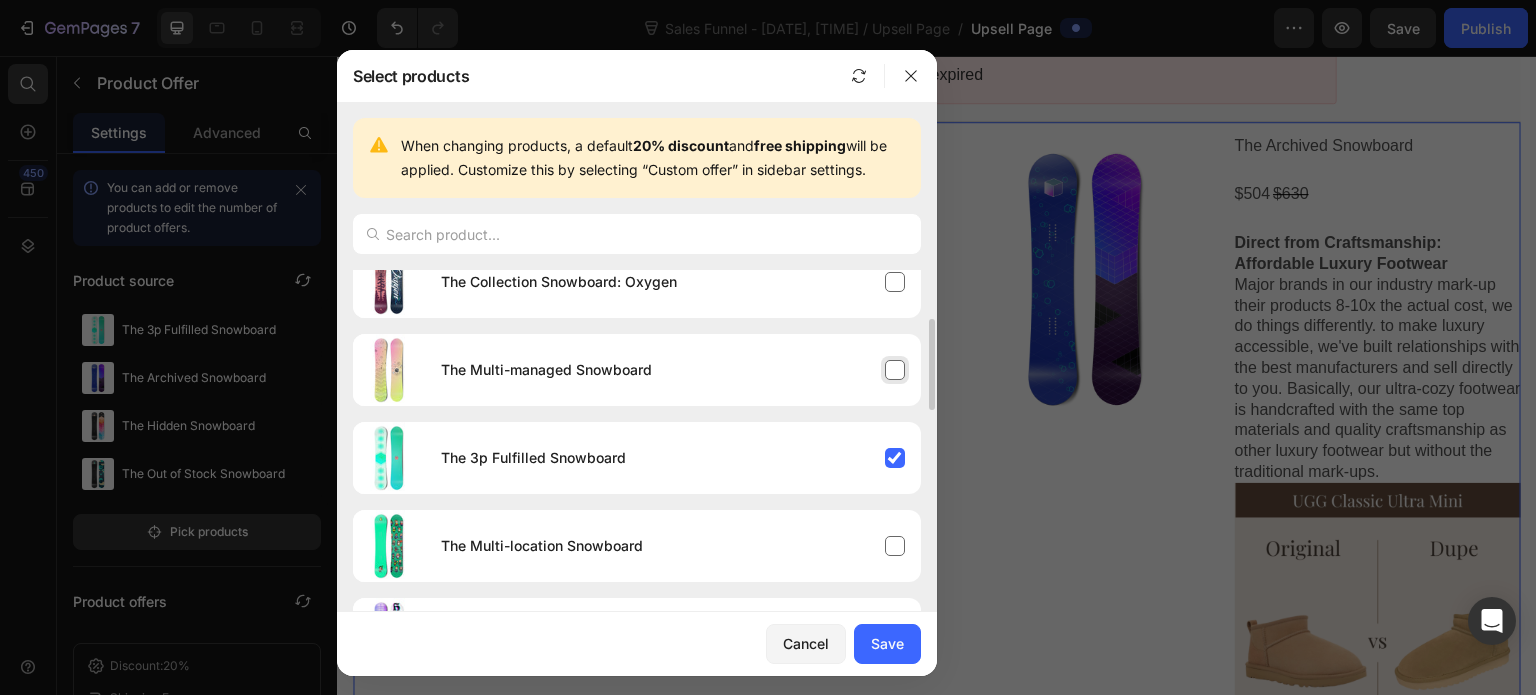 scroll, scrollTop: 100, scrollLeft: 0, axis: vertical 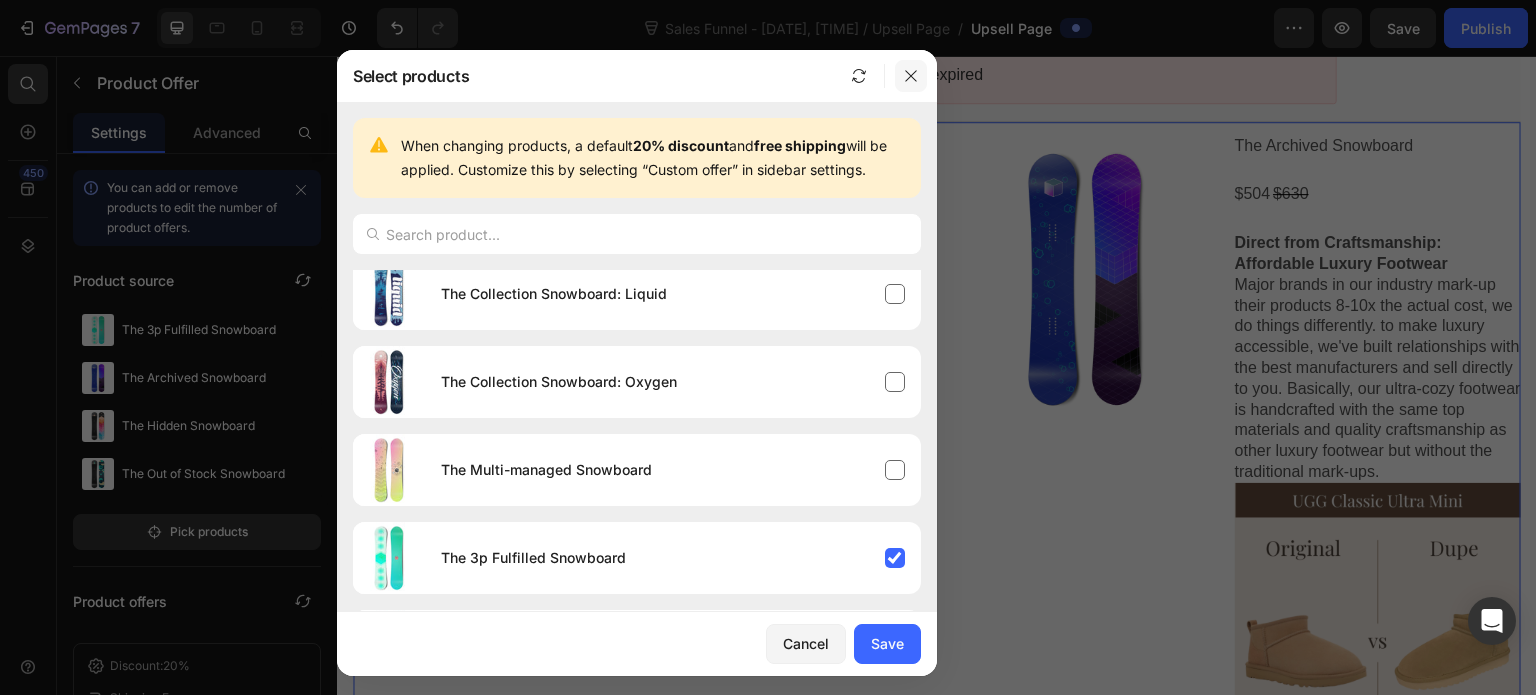 click 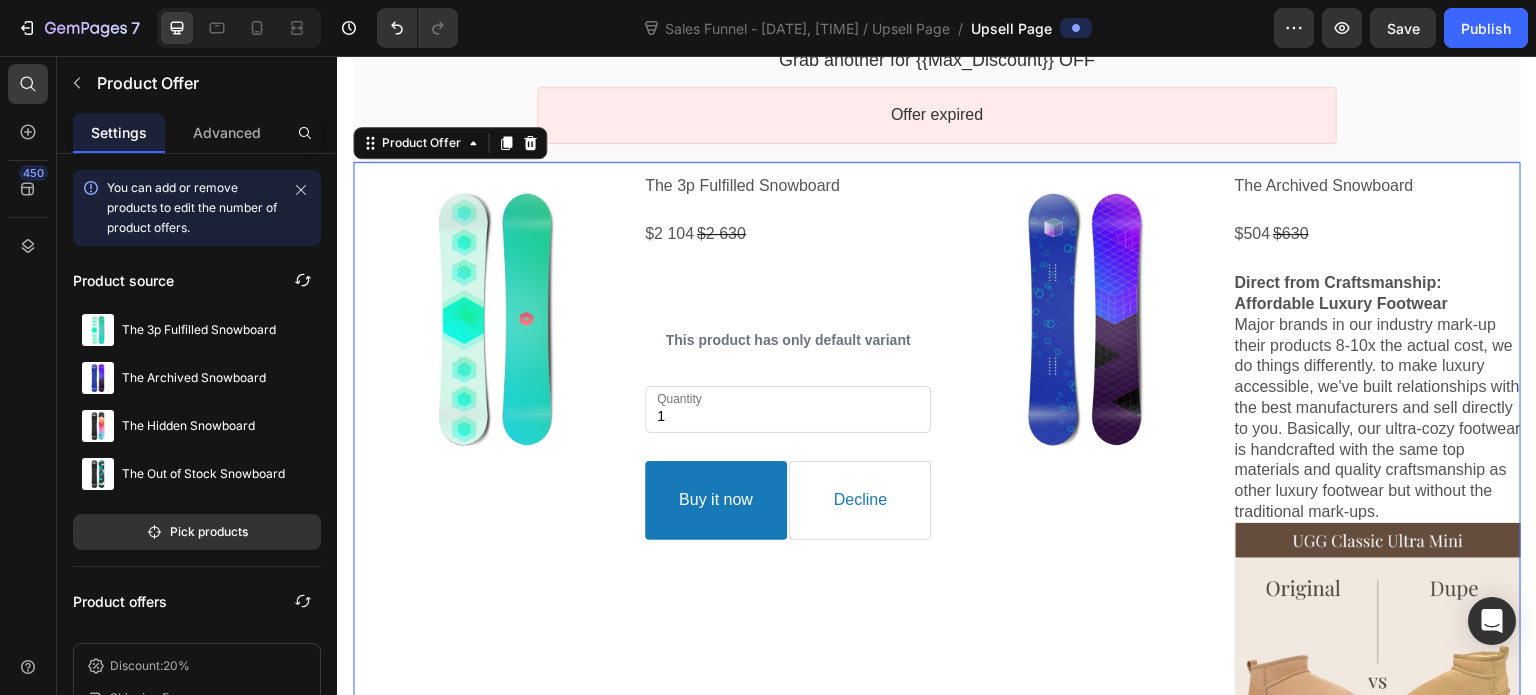 scroll, scrollTop: 0, scrollLeft: 0, axis: both 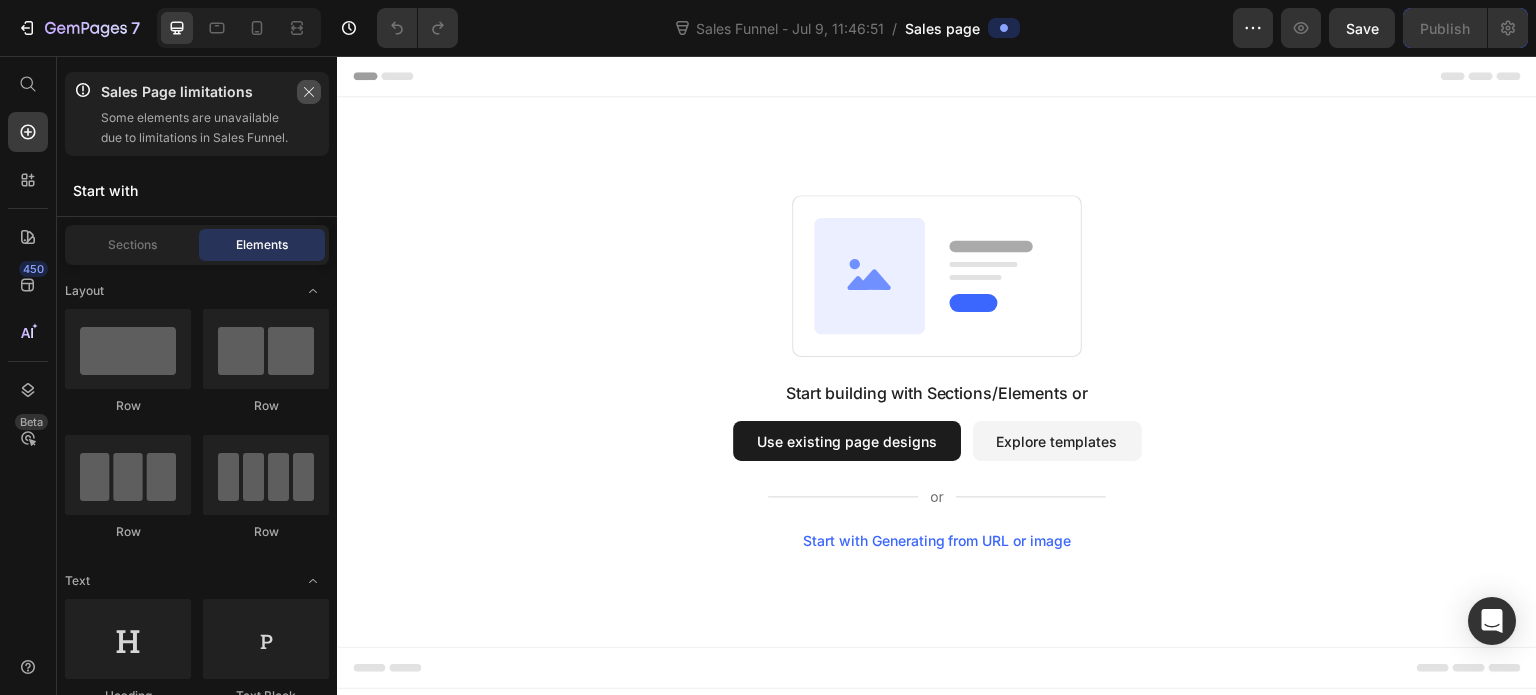 click 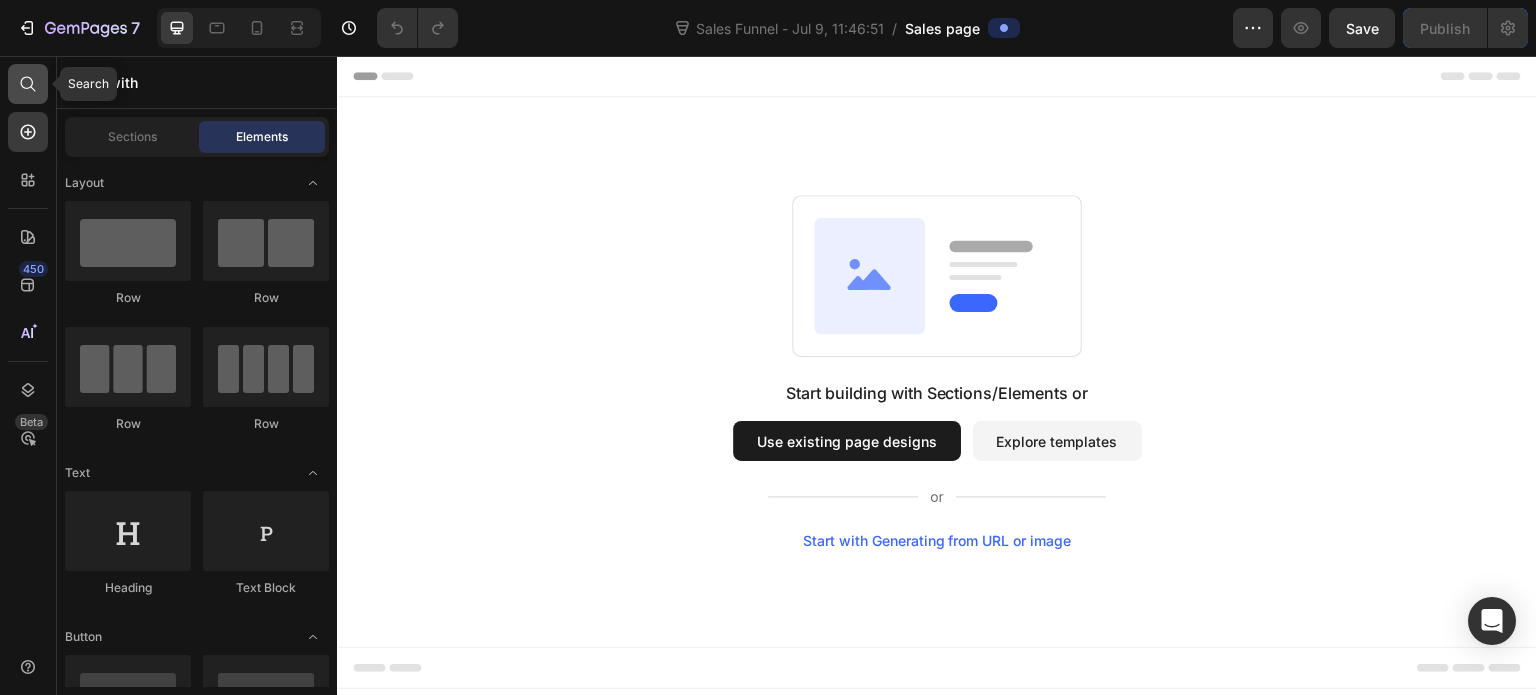 click 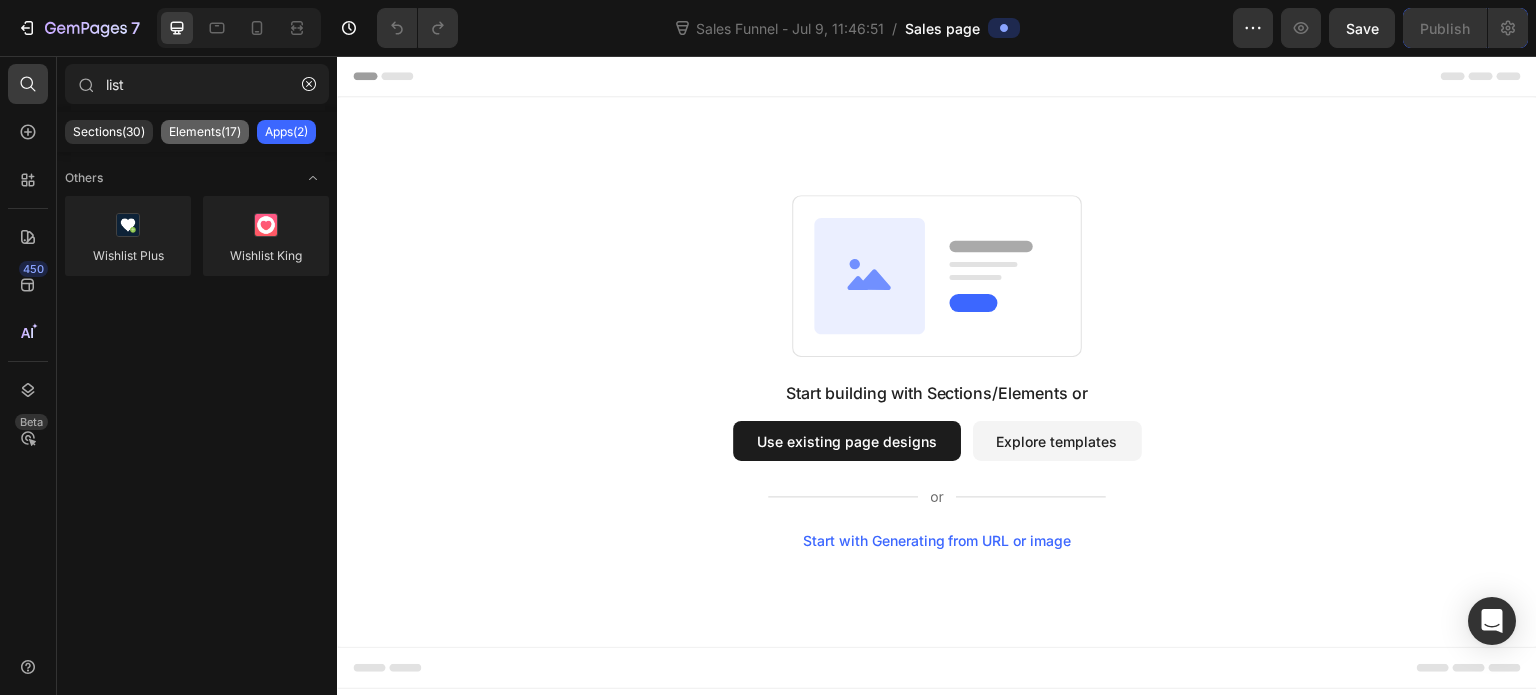 type on "list" 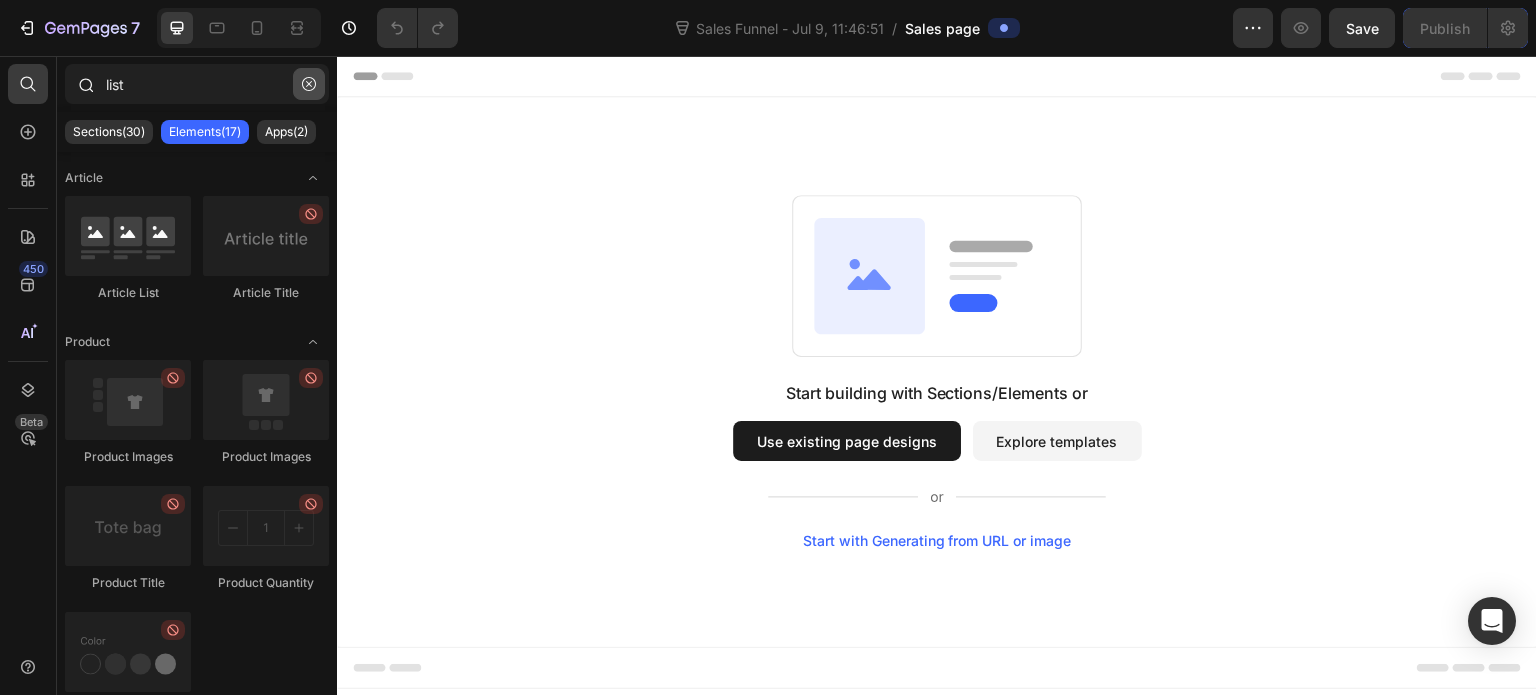 click 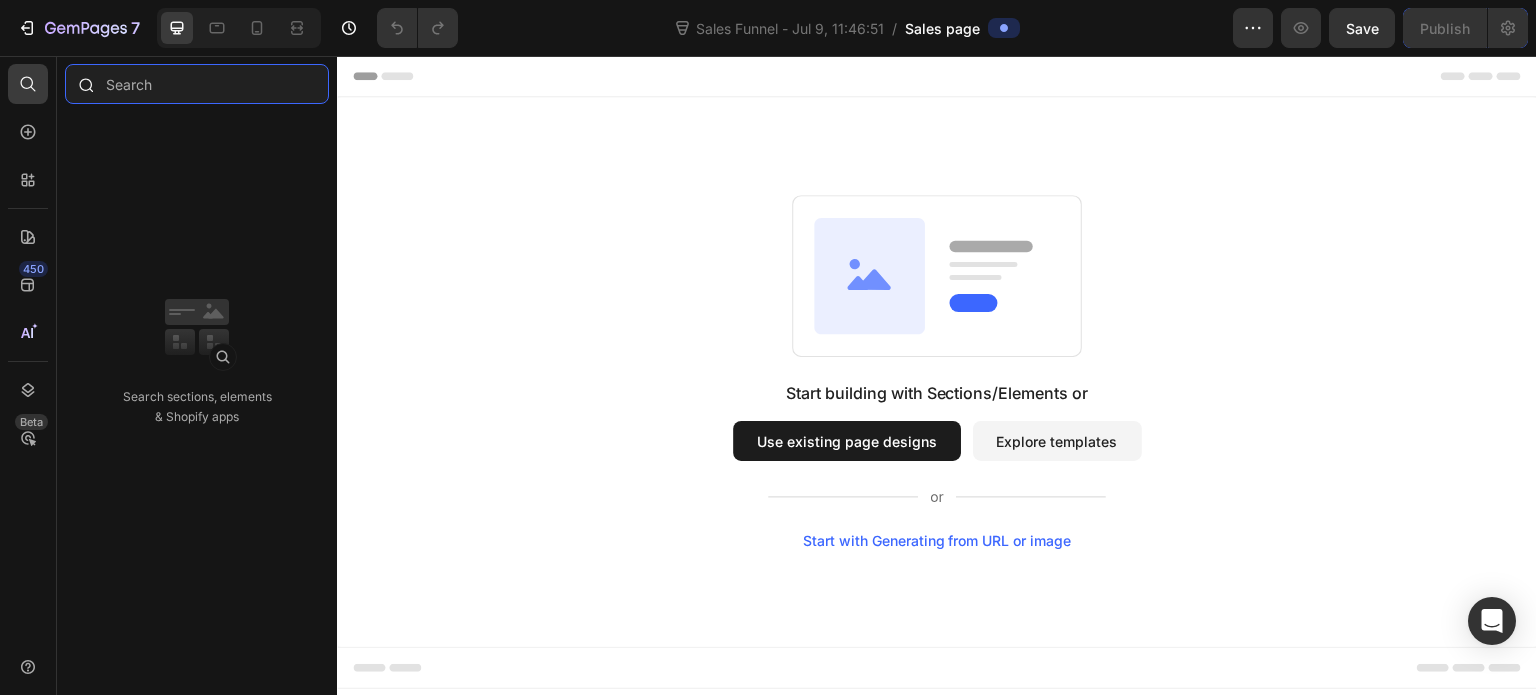 click at bounding box center [197, 84] 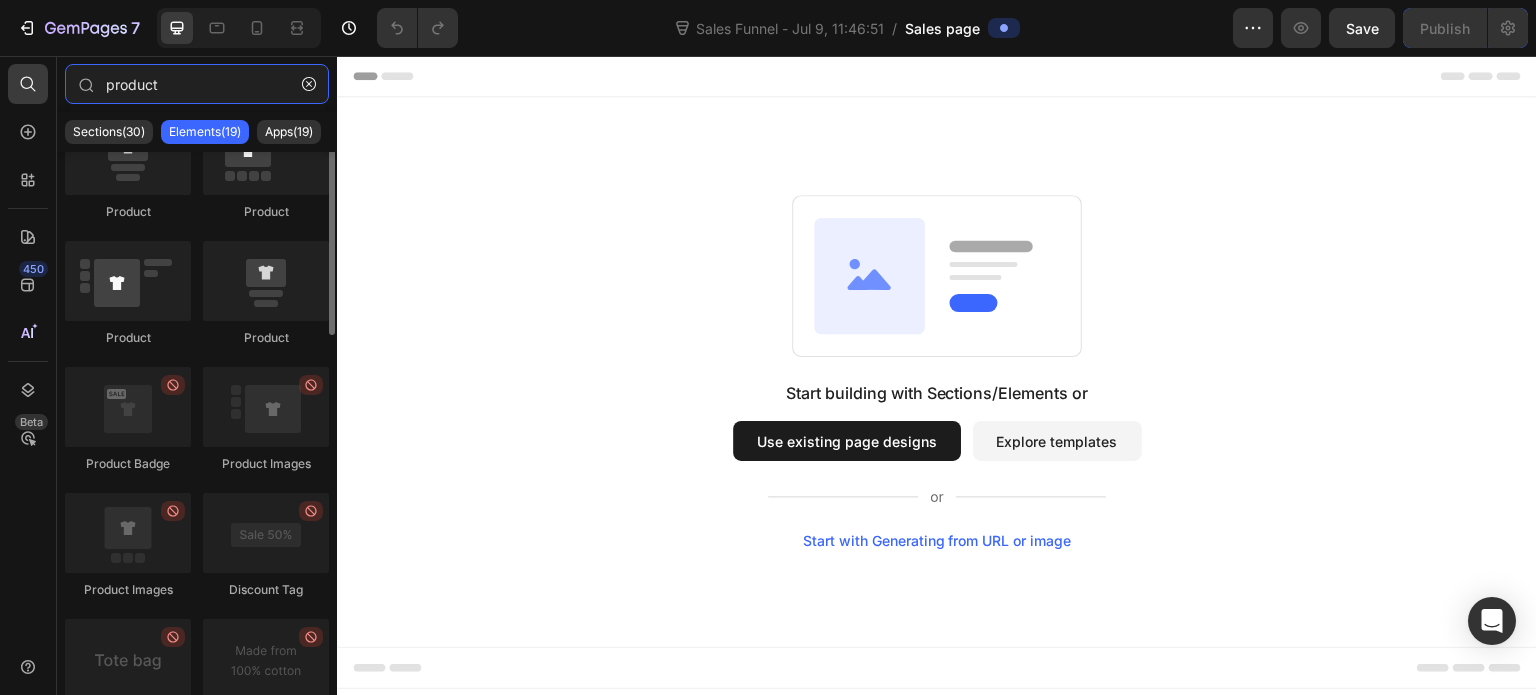 scroll, scrollTop: 0, scrollLeft: 0, axis: both 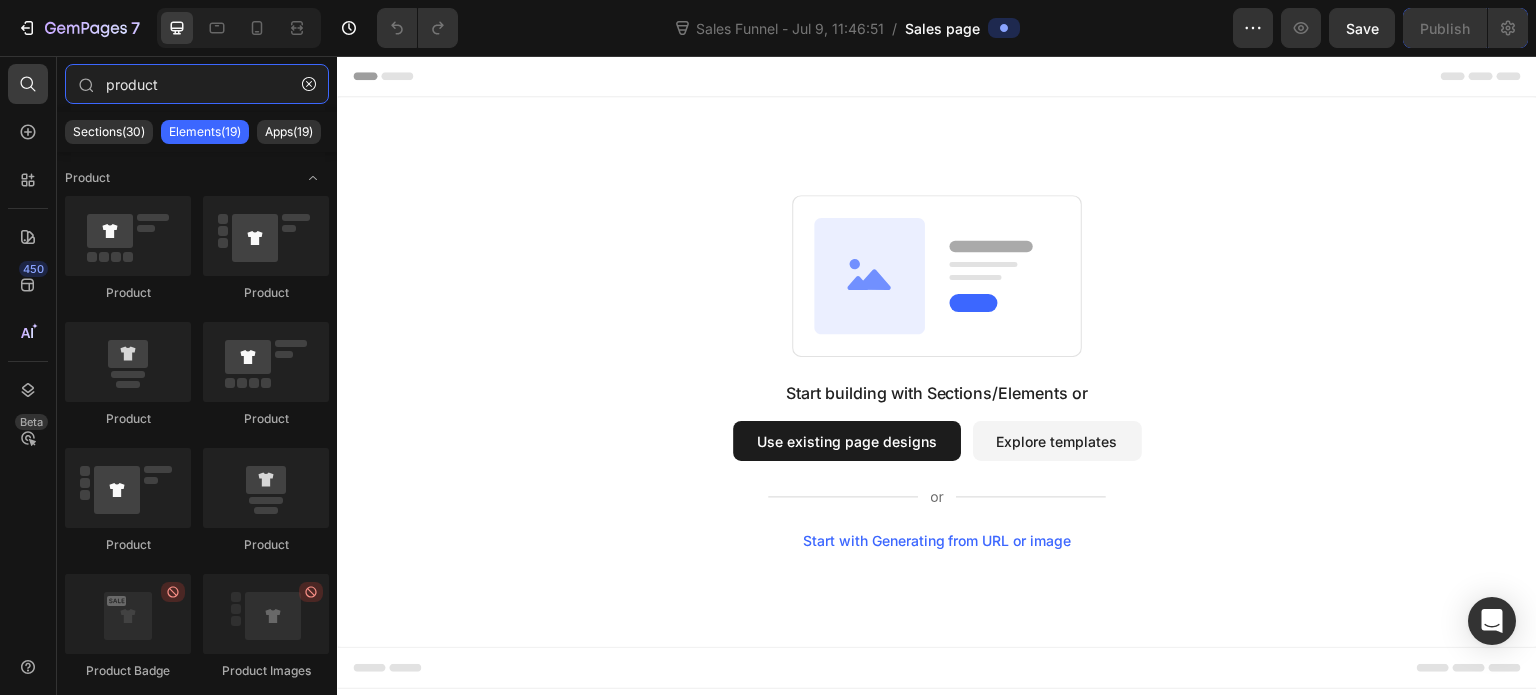 type on "product" 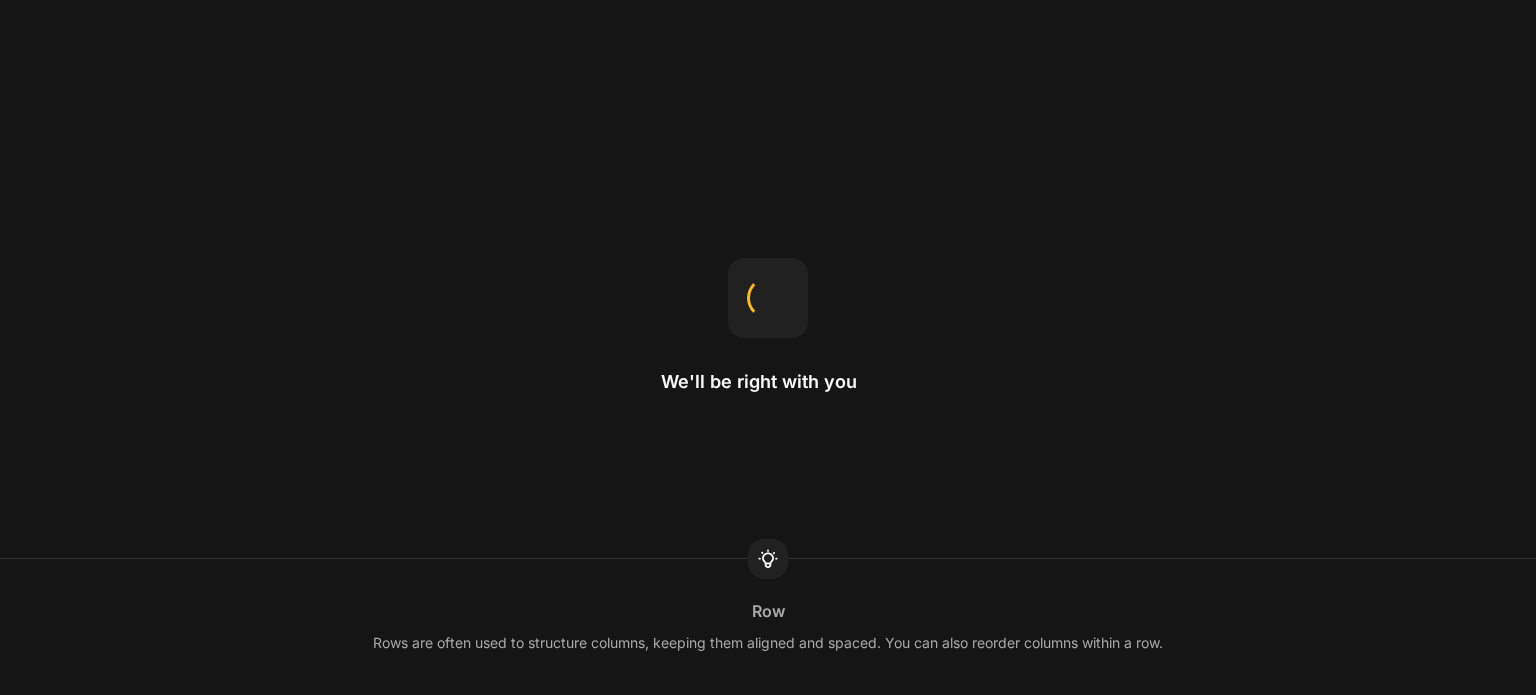 scroll, scrollTop: 0, scrollLeft: 0, axis: both 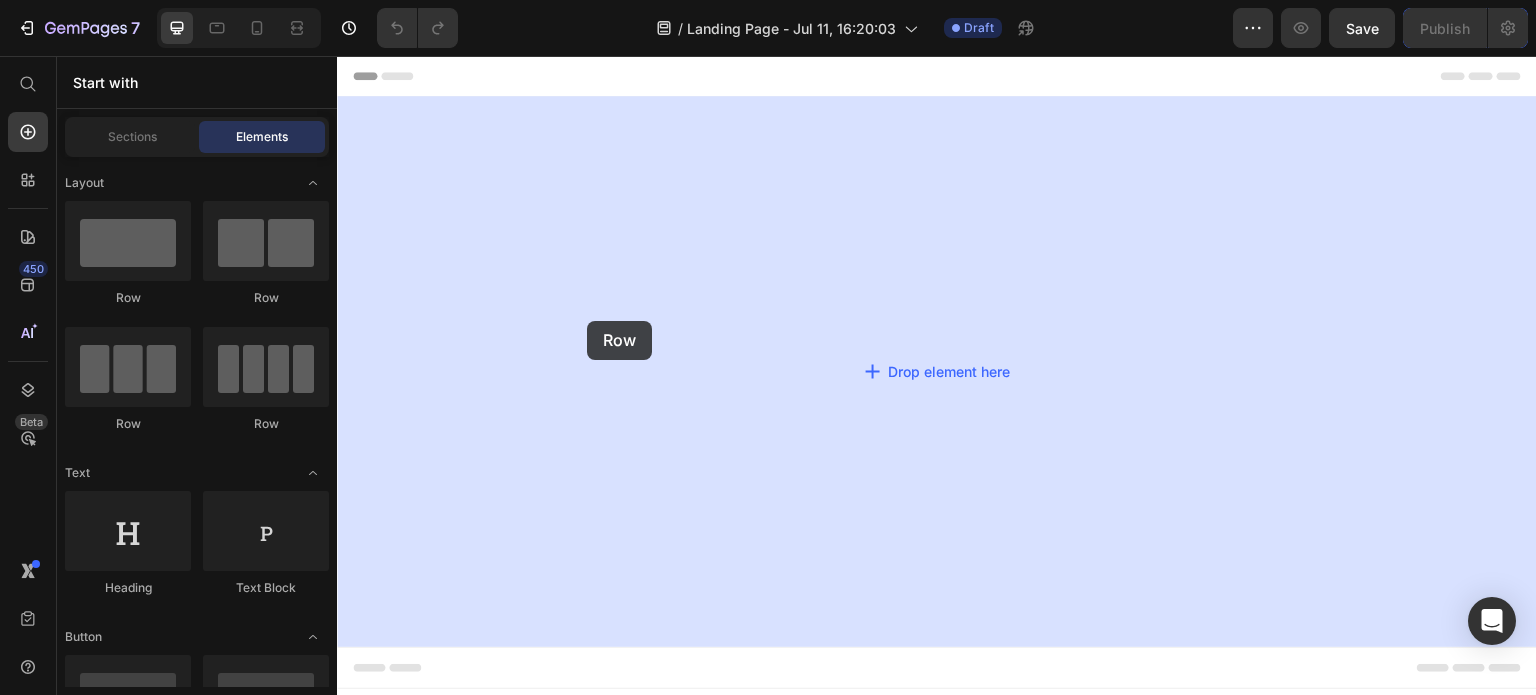 drag, startPoint x: 480, startPoint y: 292, endPoint x: 587, endPoint y: 321, distance: 110.860275 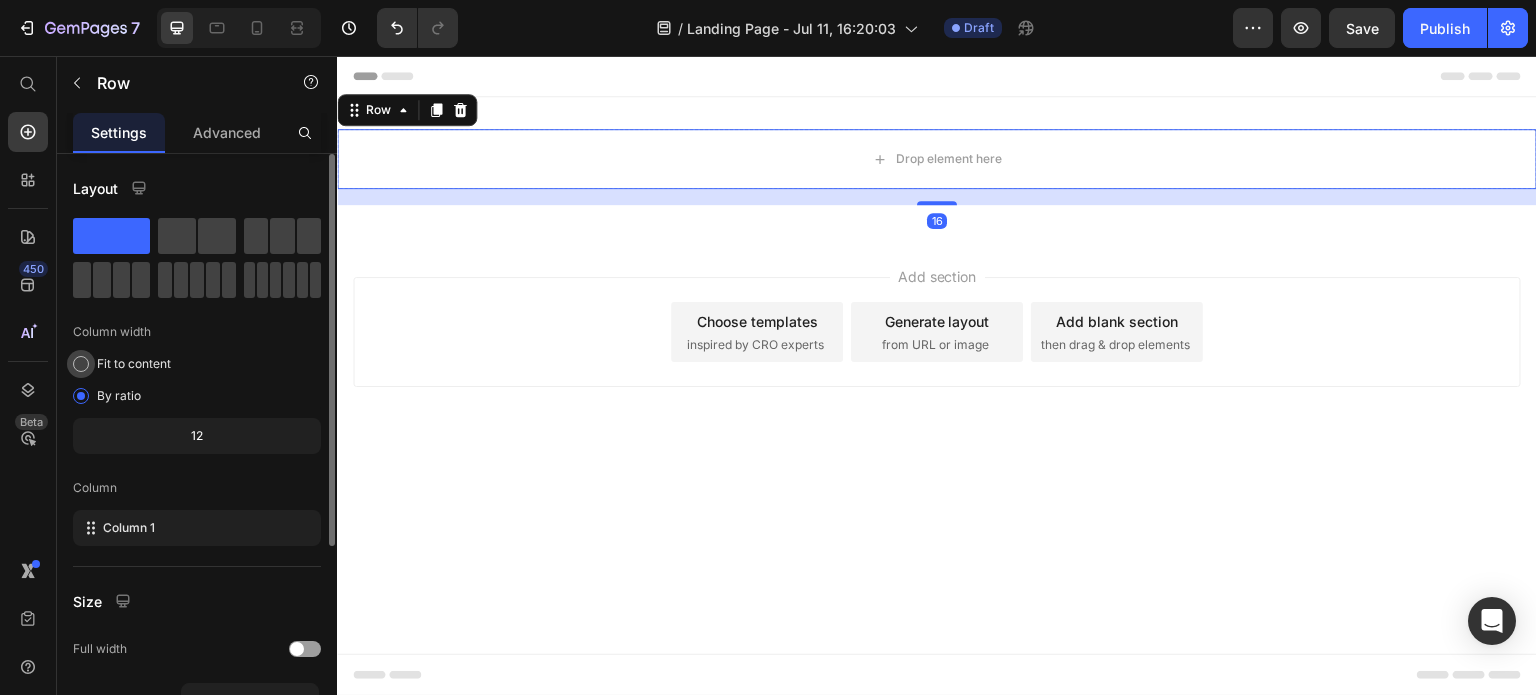 scroll, scrollTop: 0, scrollLeft: 0, axis: both 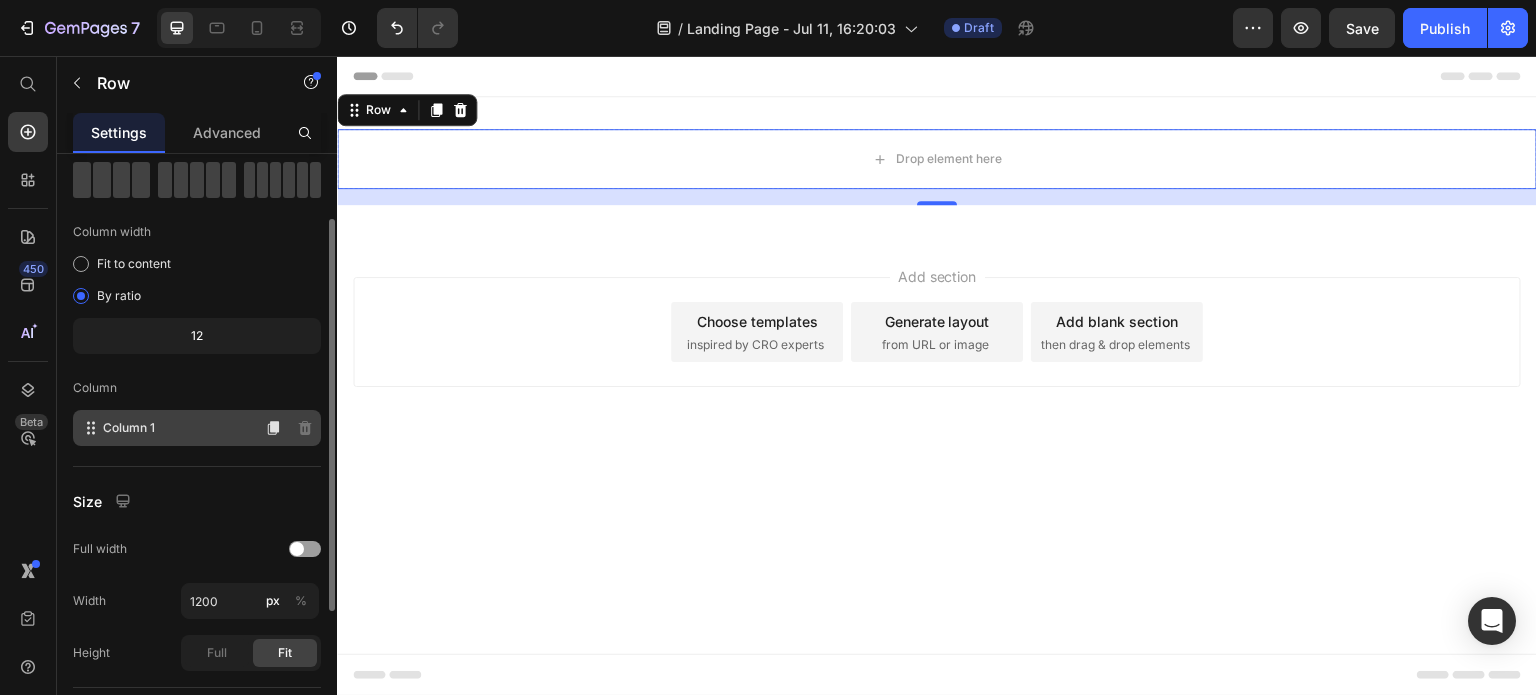 click on "Column 1" 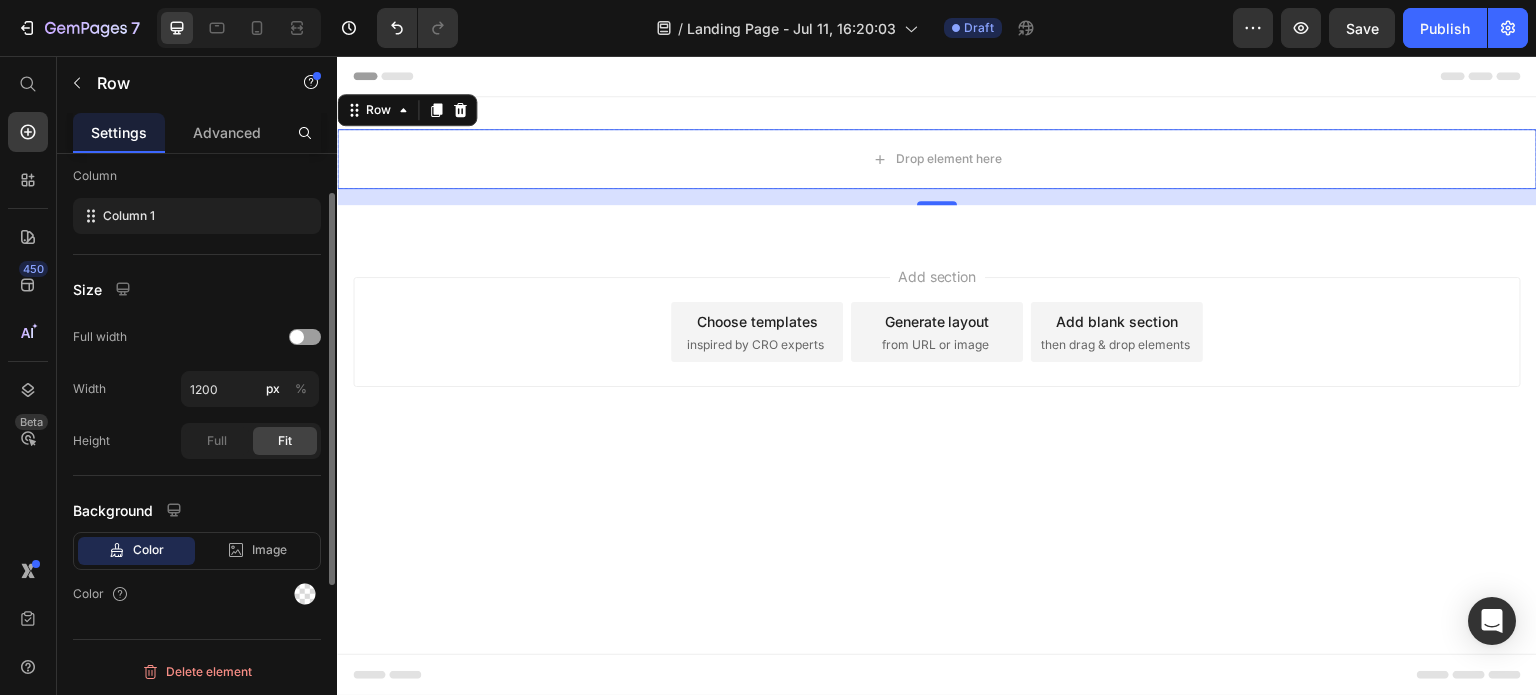 scroll, scrollTop: 0, scrollLeft: 0, axis: both 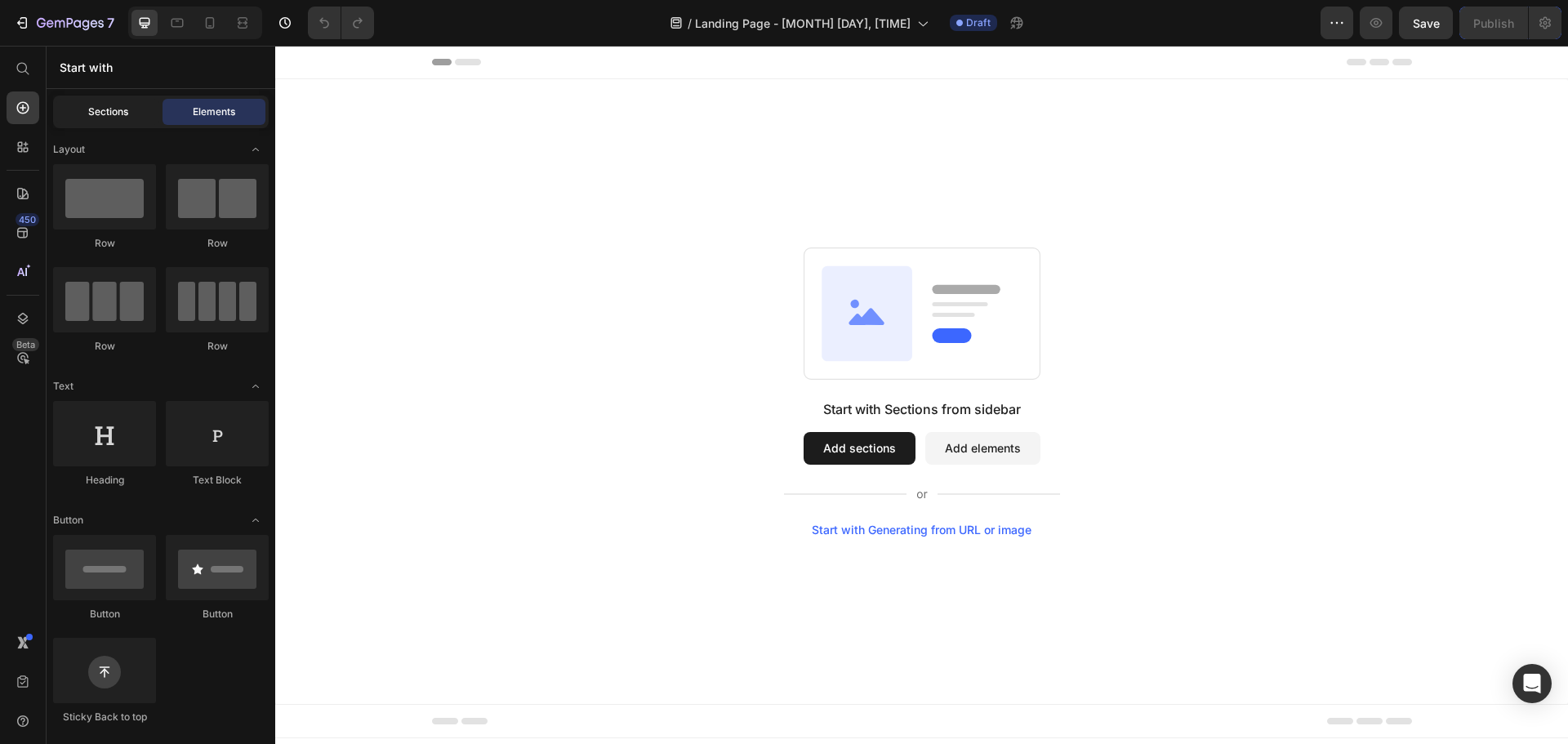 click on "Sections" at bounding box center (108, 112) 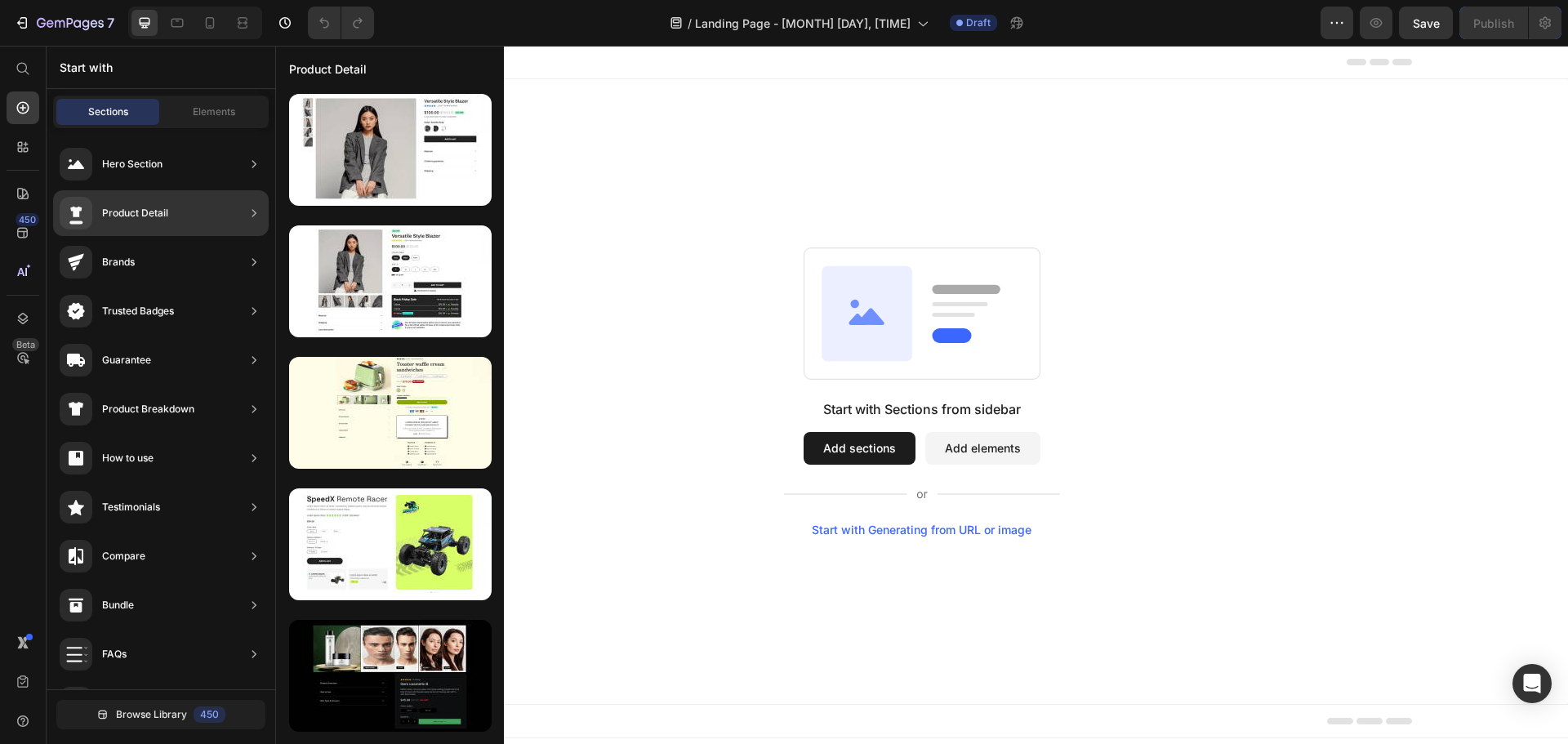 click on "Product Detail" at bounding box center [135, 213] 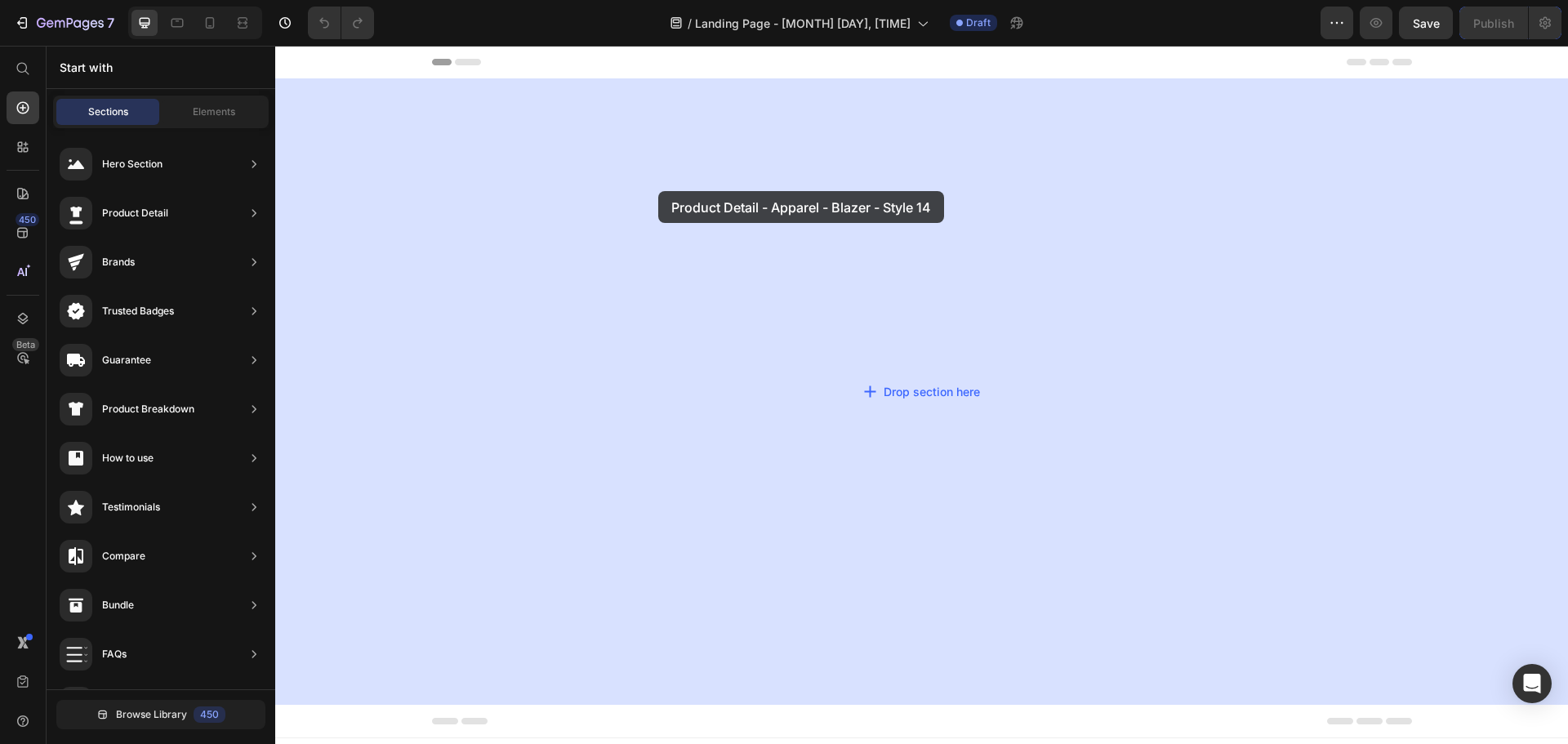drag, startPoint x: 692, startPoint y: 185, endPoint x: 620, endPoint y: 180, distance: 72.1734 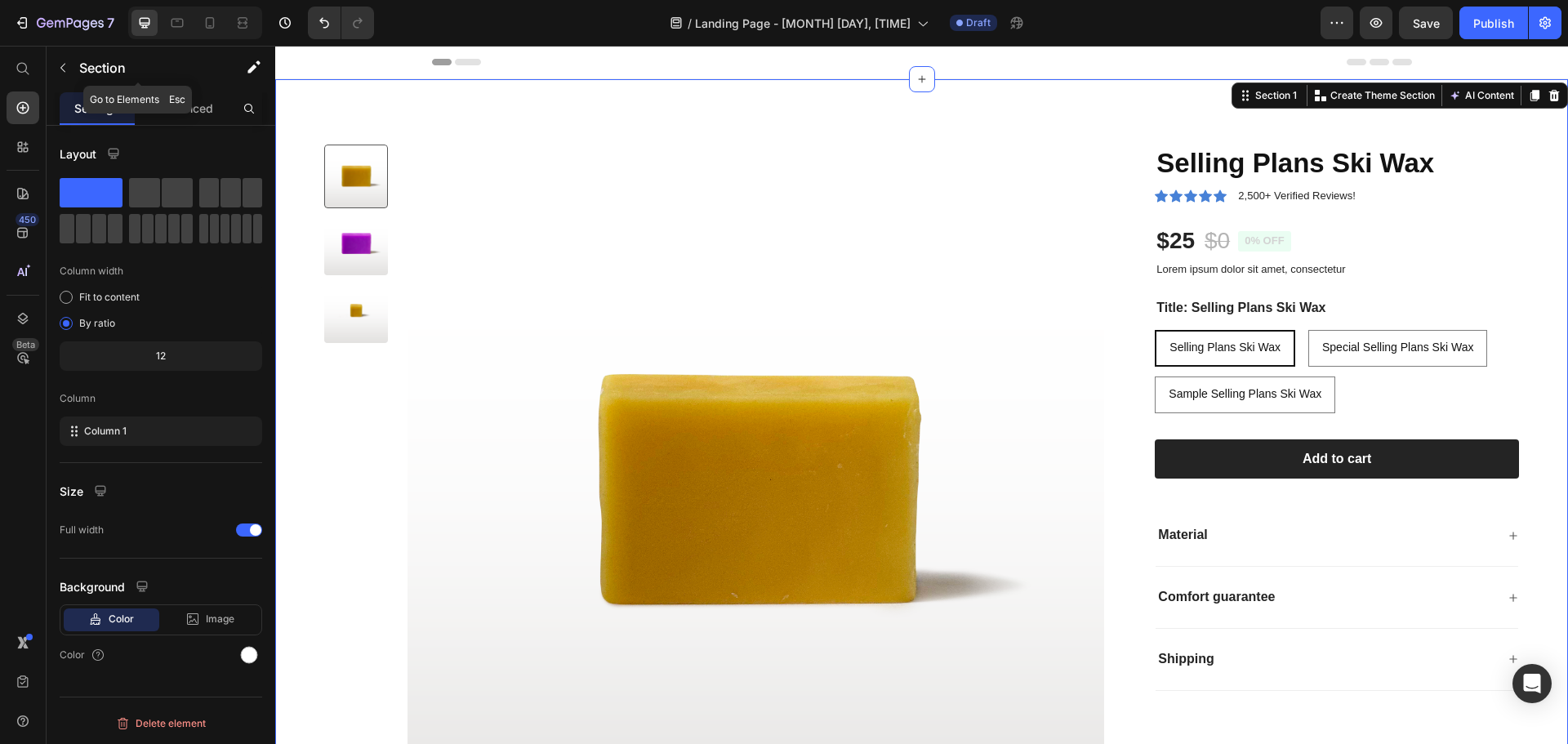 click 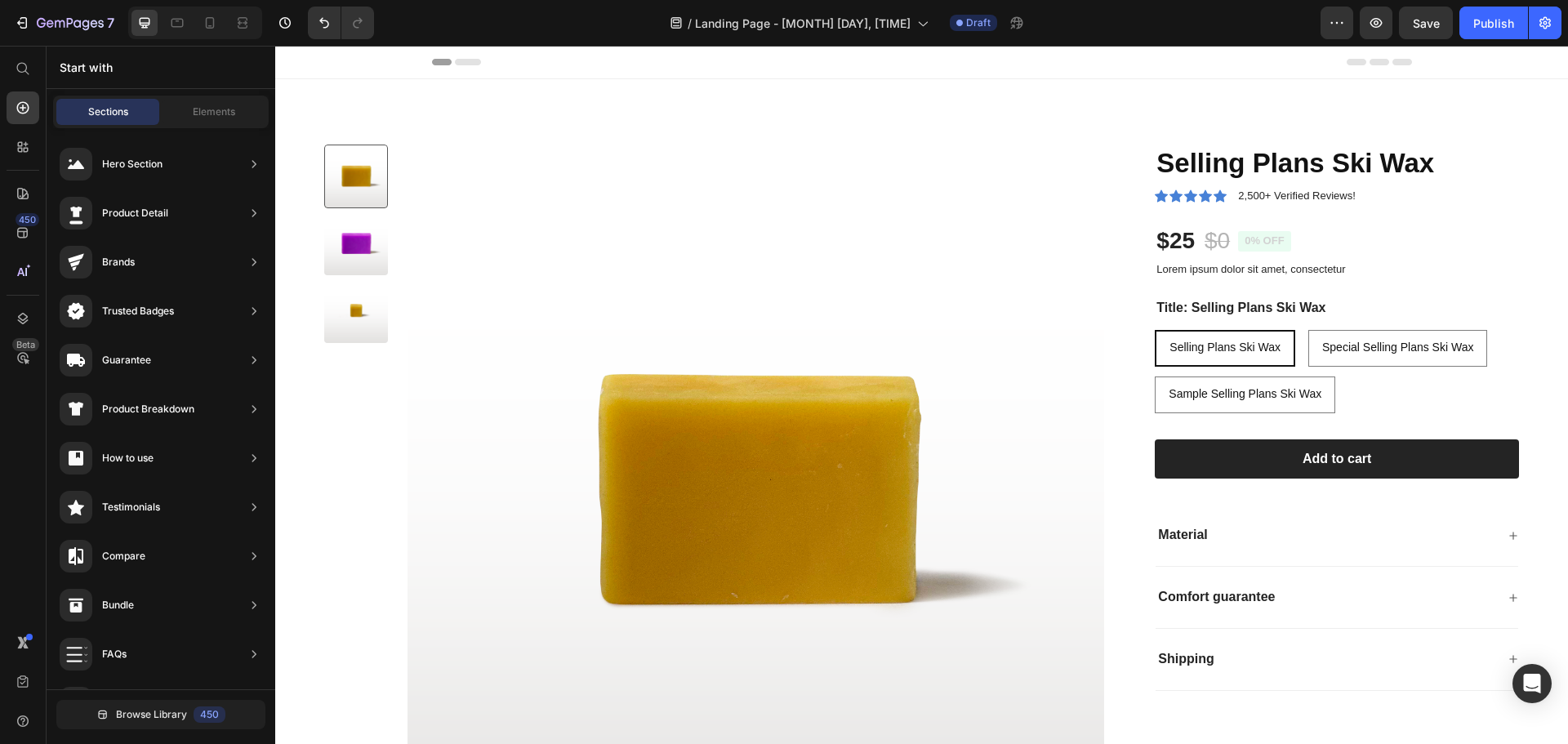 click on "Start with" at bounding box center (161, 67) 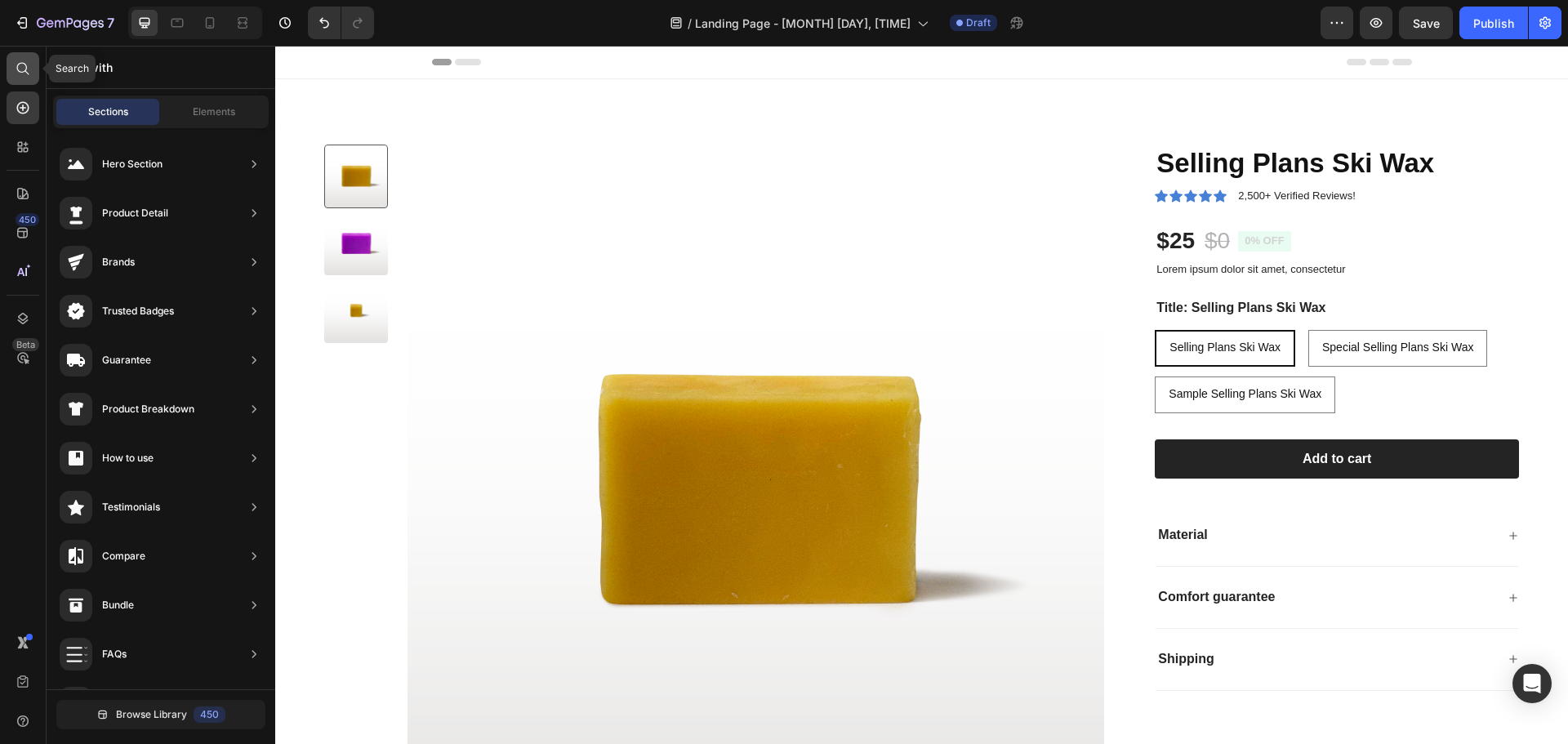 click 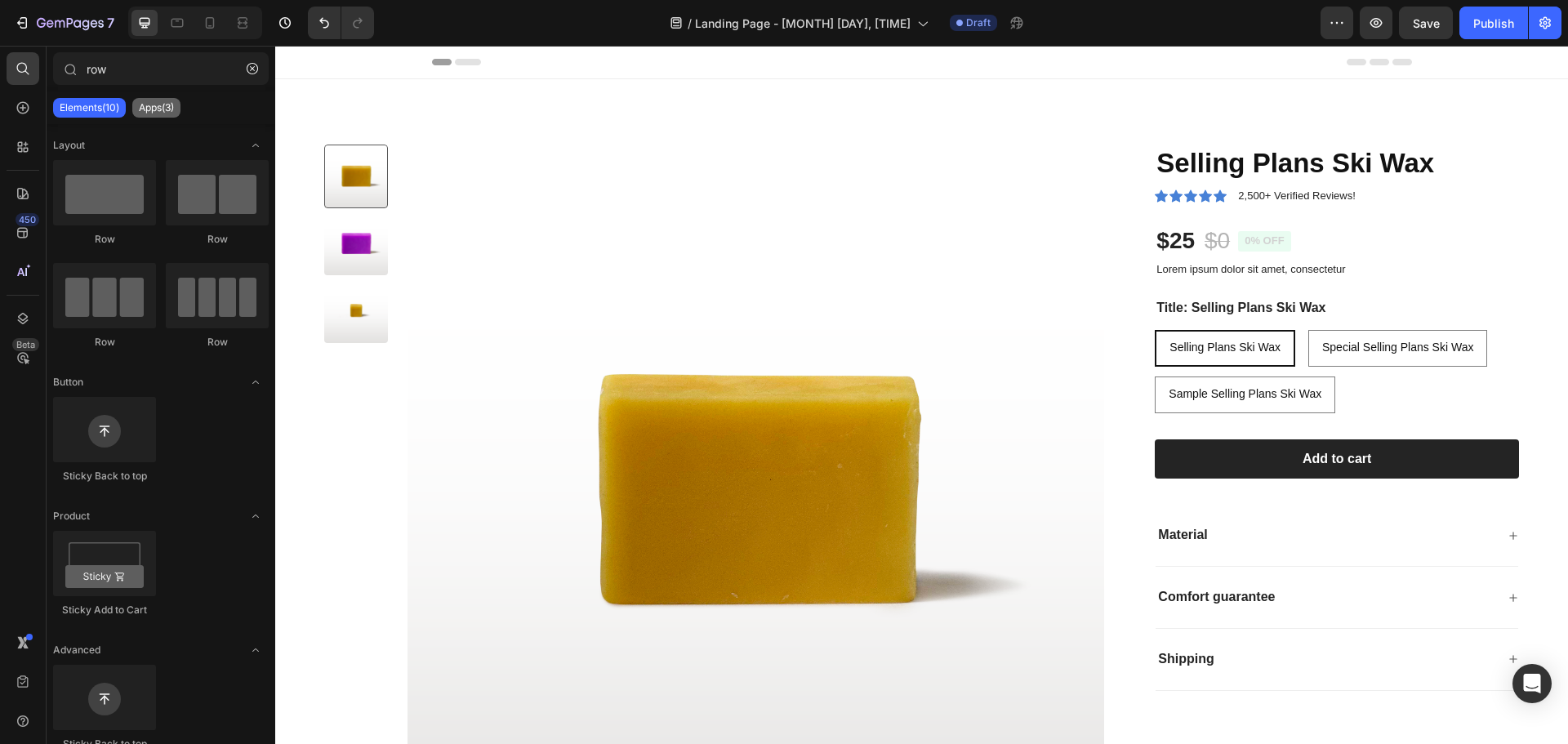 type on "row" 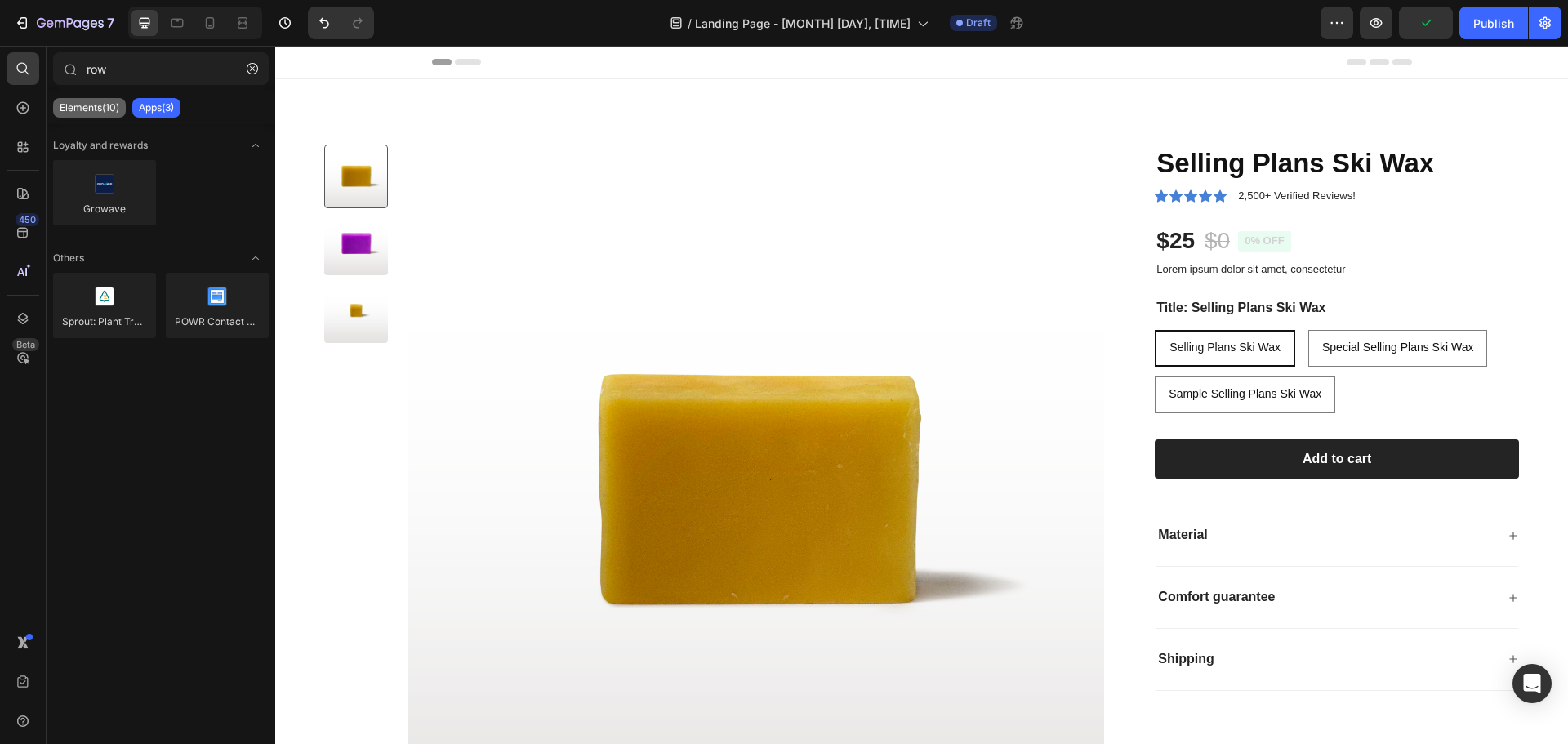 click on "Elements(10)" at bounding box center (89, 108) 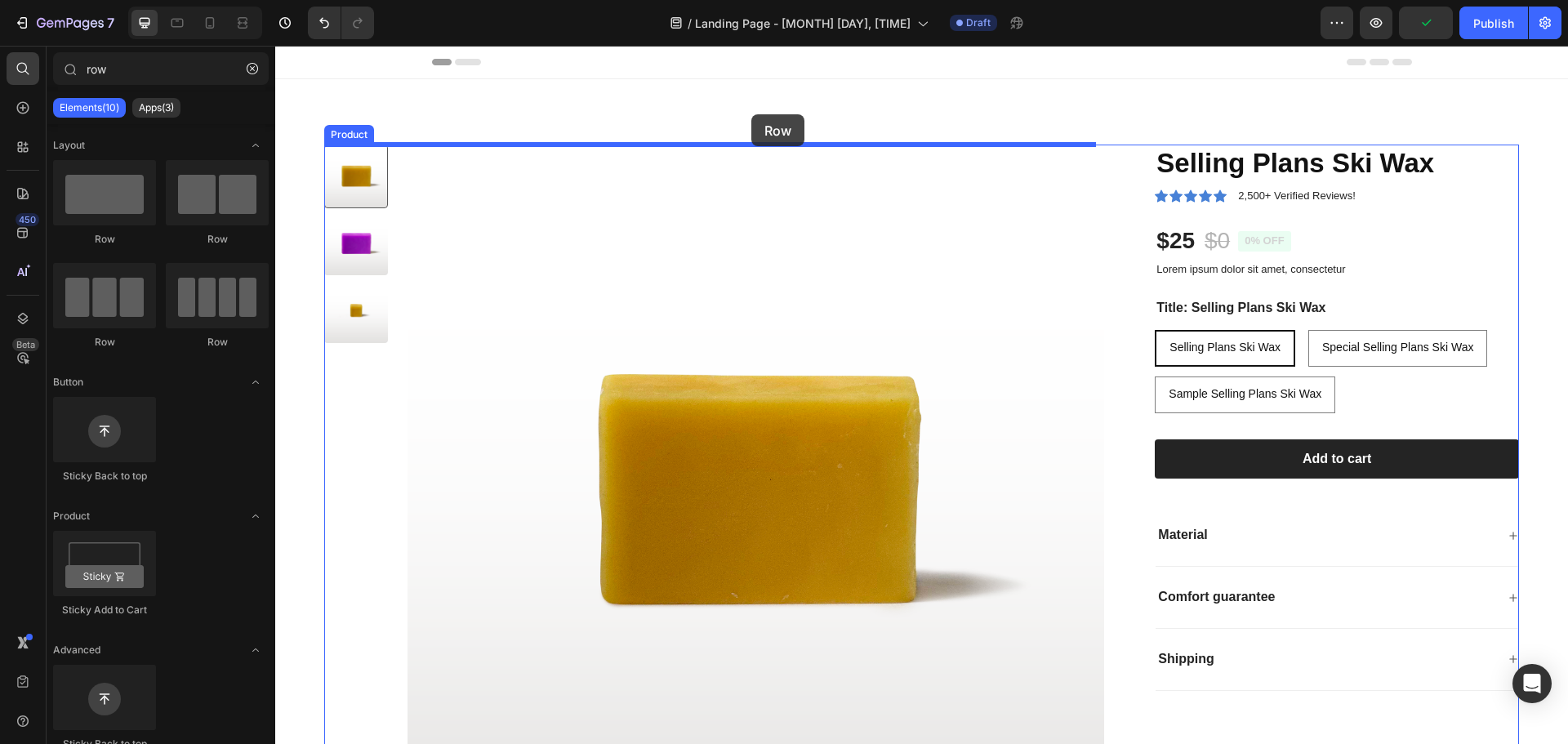 drag, startPoint x: 387, startPoint y: 245, endPoint x: 751, endPoint y: 114, distance: 386.8553 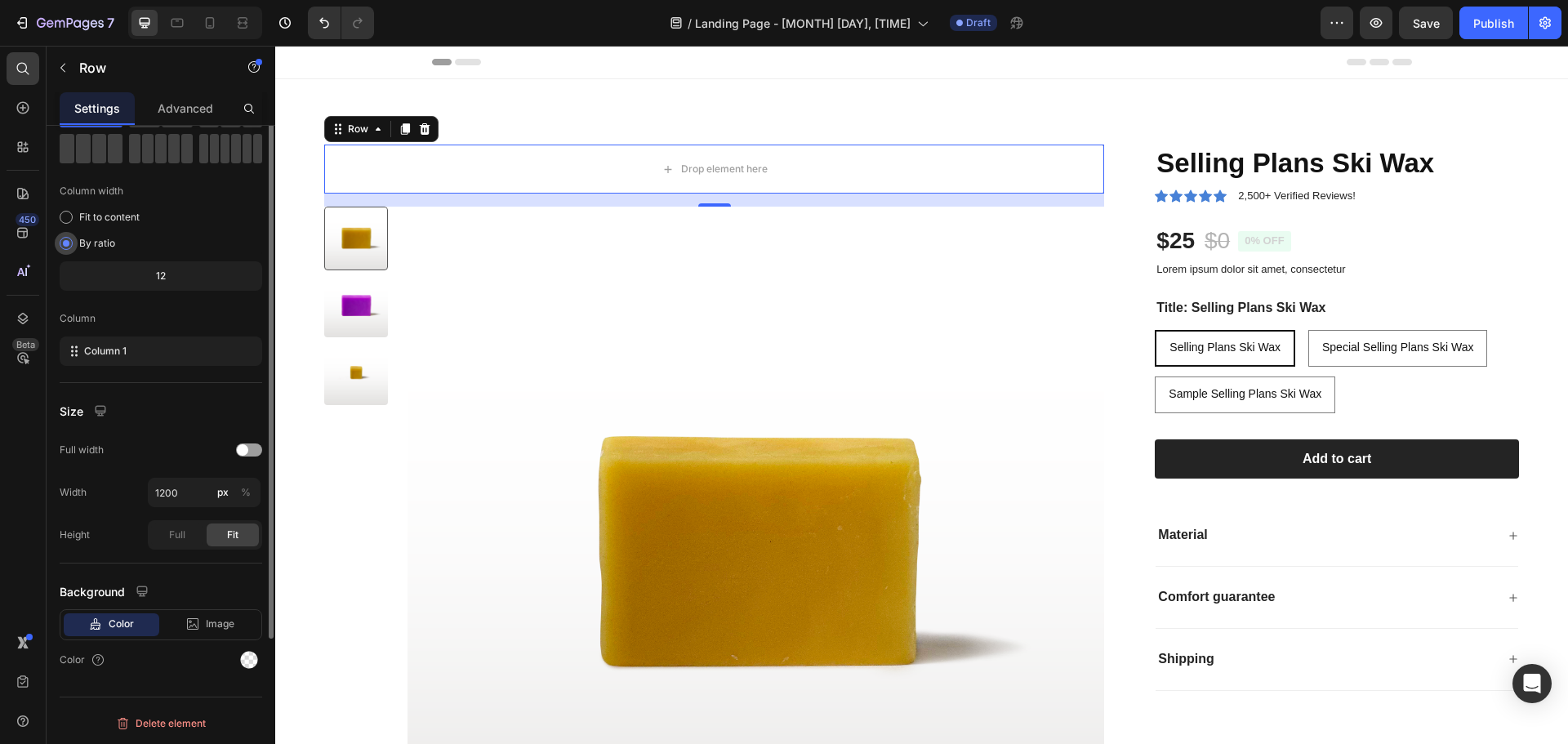 scroll, scrollTop: 0, scrollLeft: 0, axis: both 